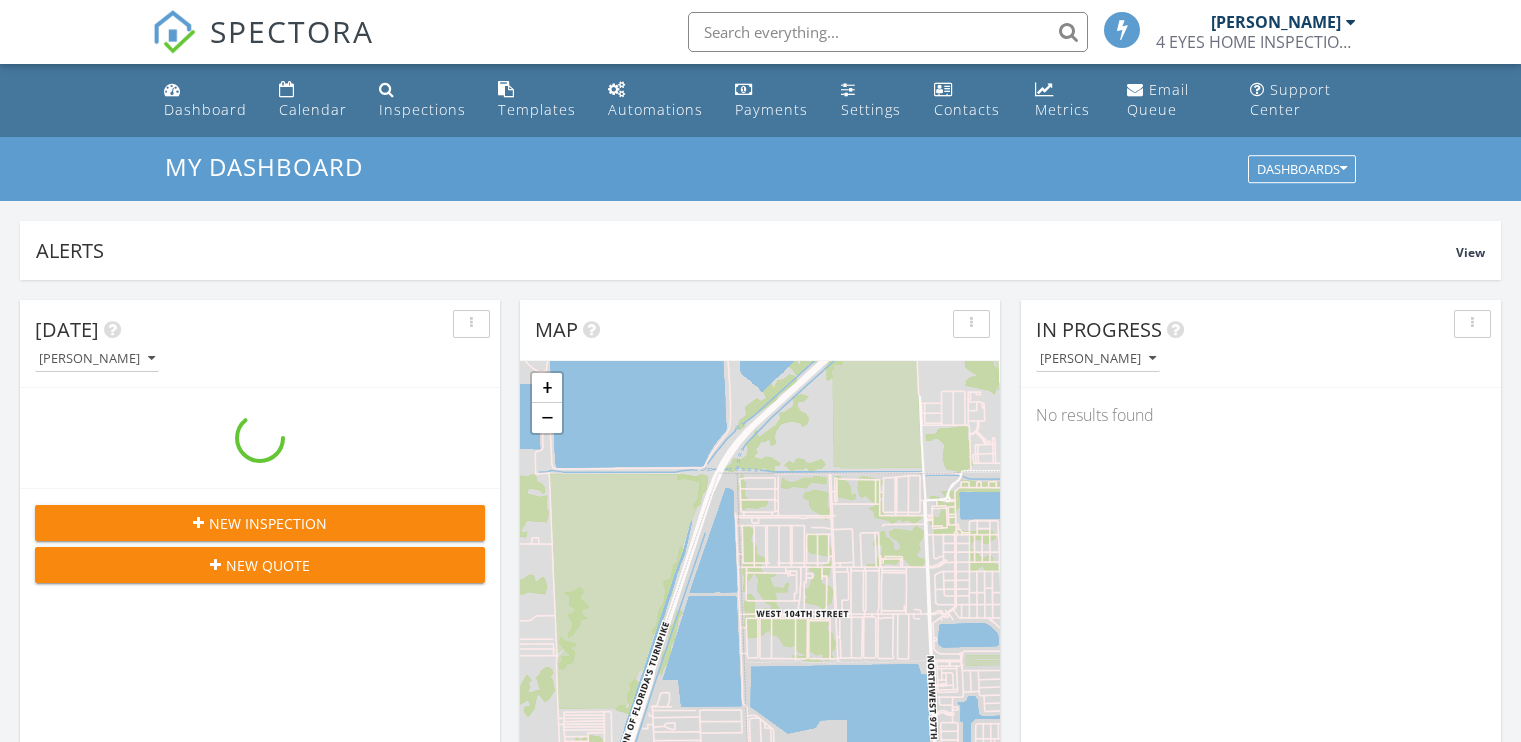 scroll, scrollTop: 0, scrollLeft: 0, axis: both 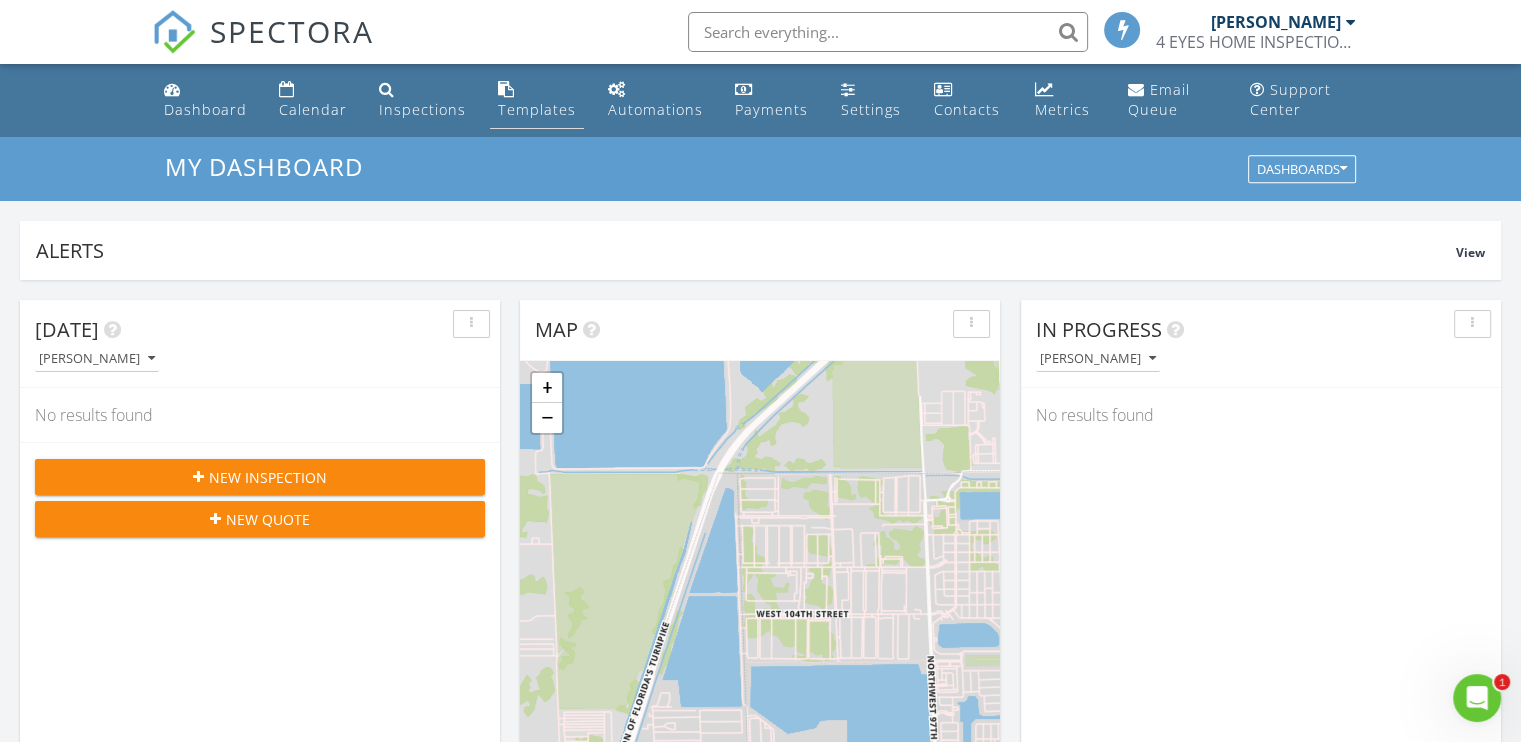 click on "Templates" at bounding box center (537, 109) 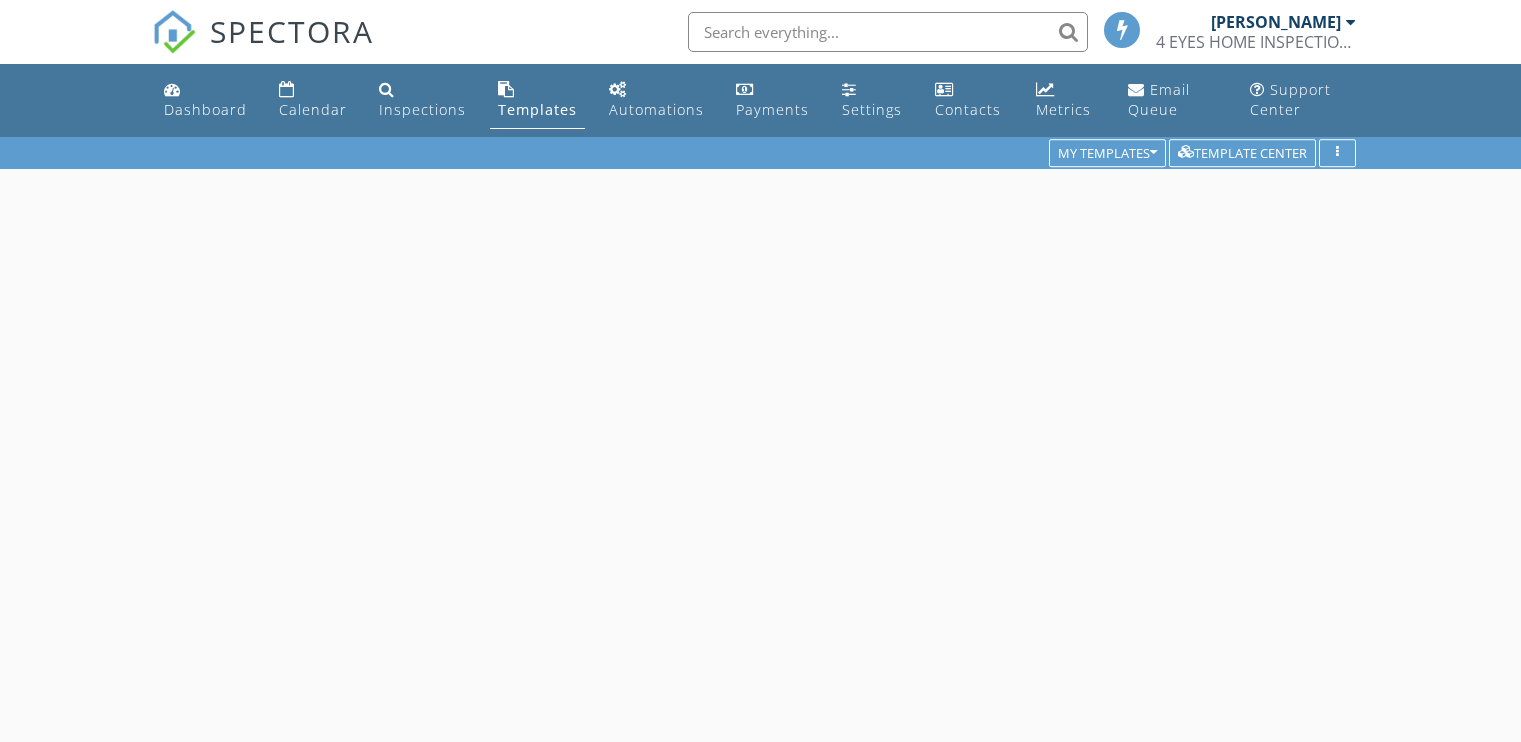 scroll, scrollTop: 0, scrollLeft: 0, axis: both 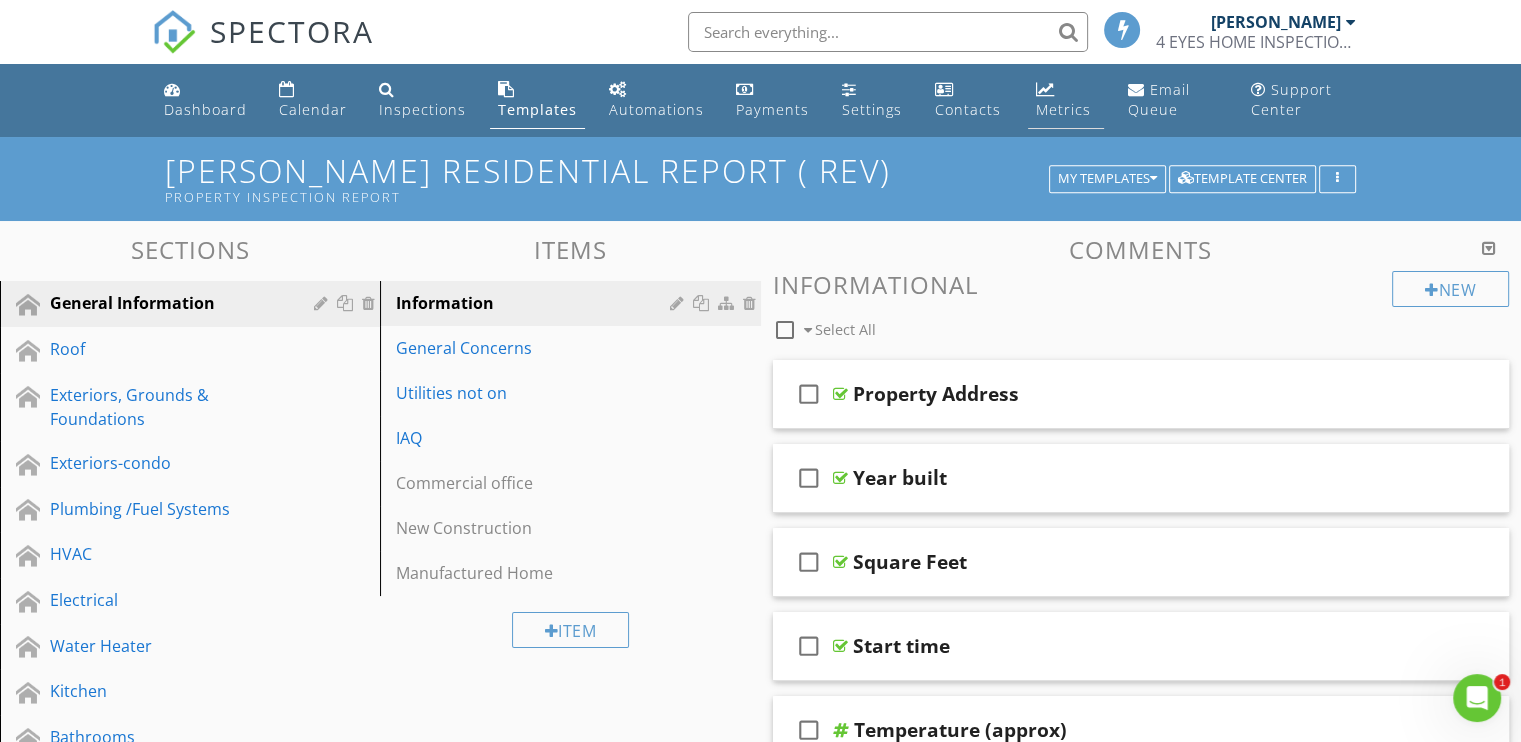 click on "Metrics" at bounding box center (1063, 109) 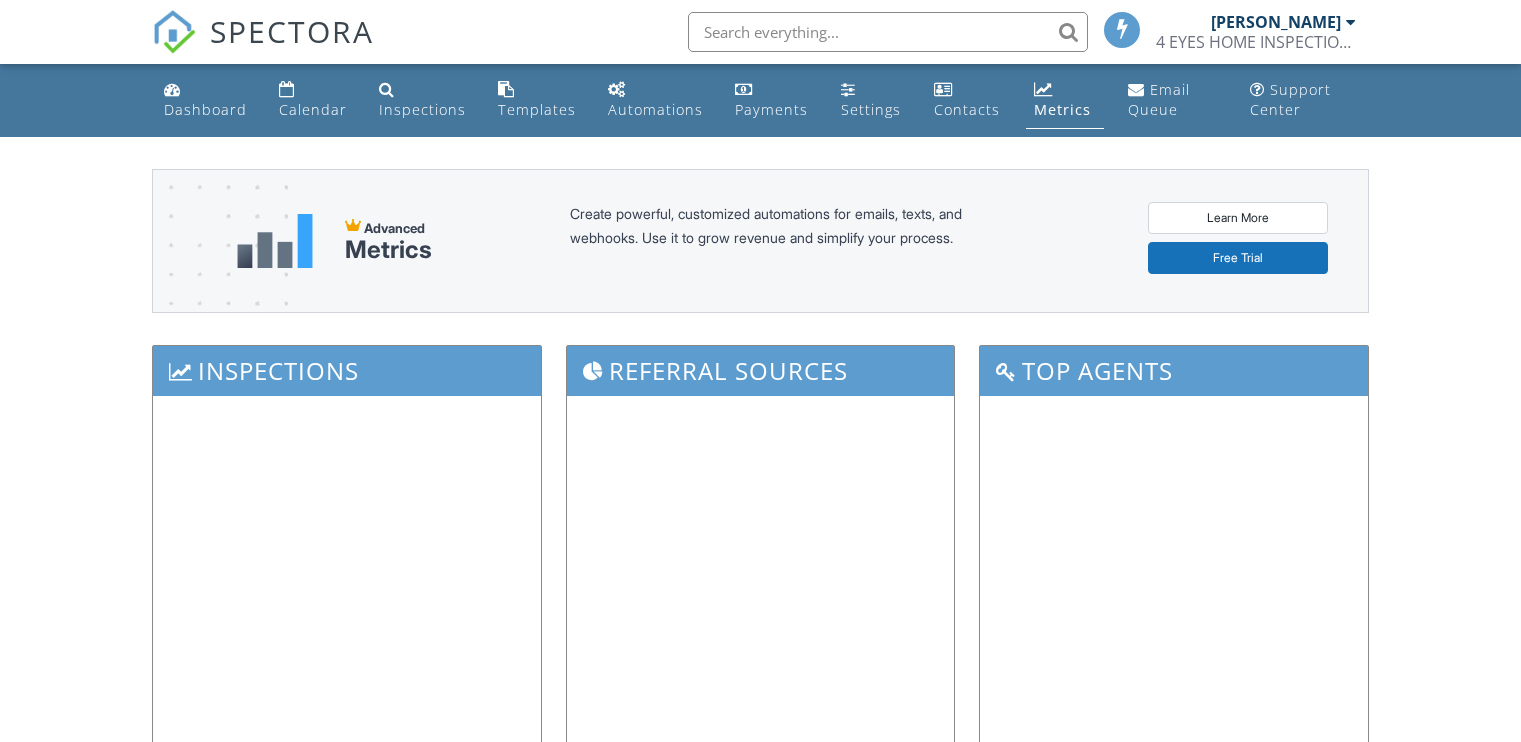 scroll, scrollTop: 0, scrollLeft: 0, axis: both 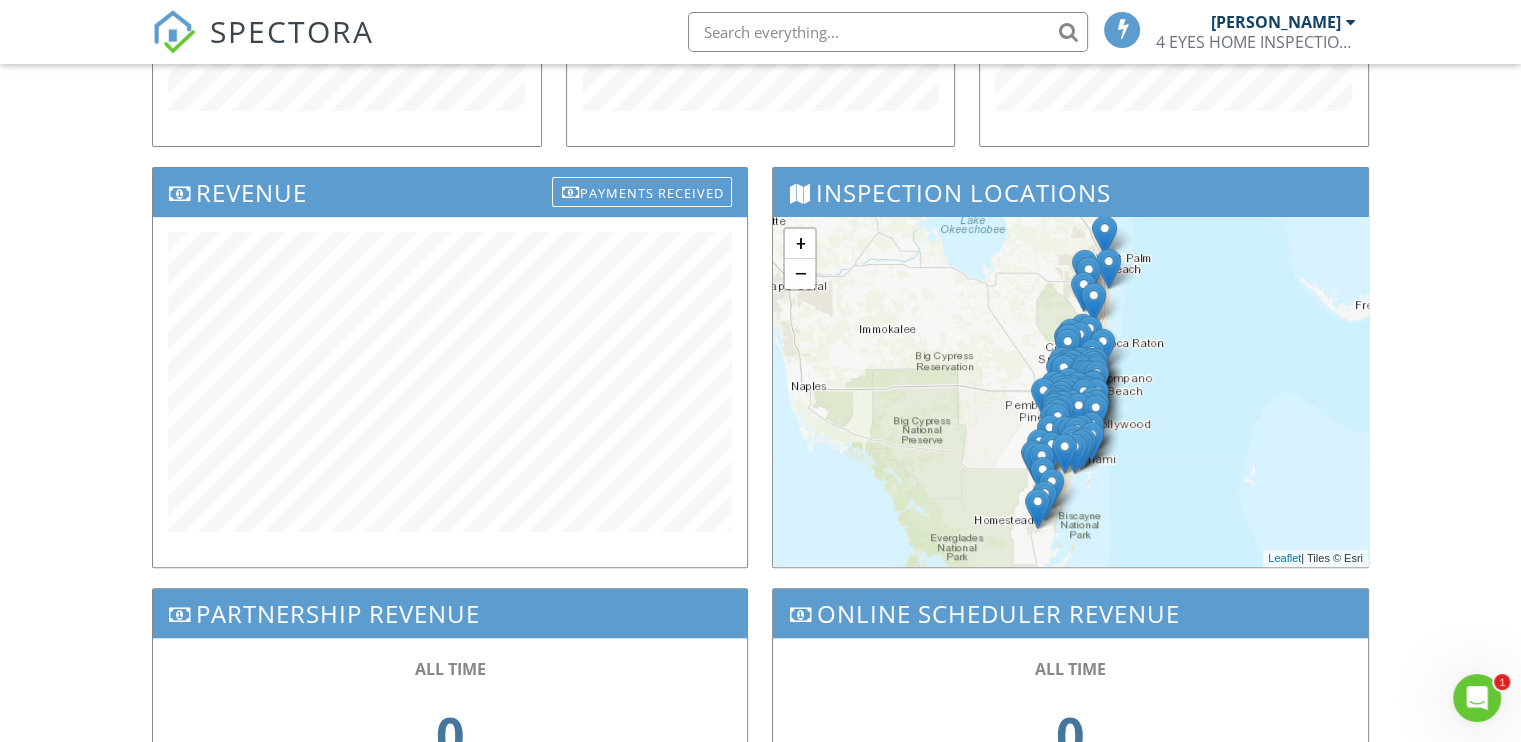 drag, startPoint x: 40, startPoint y: 284, endPoint x: 67, endPoint y: 326, distance: 49.92995 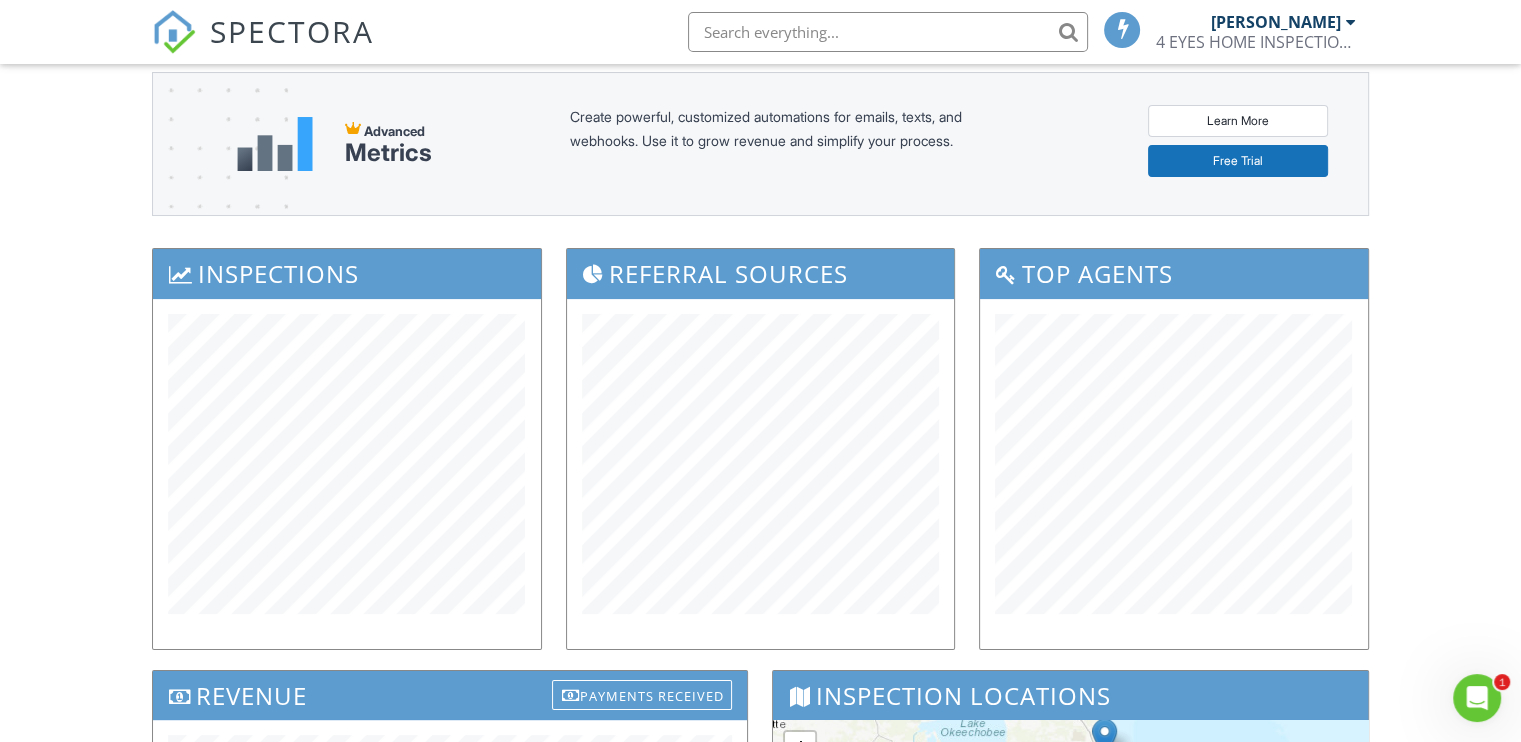scroll, scrollTop: 0, scrollLeft: 0, axis: both 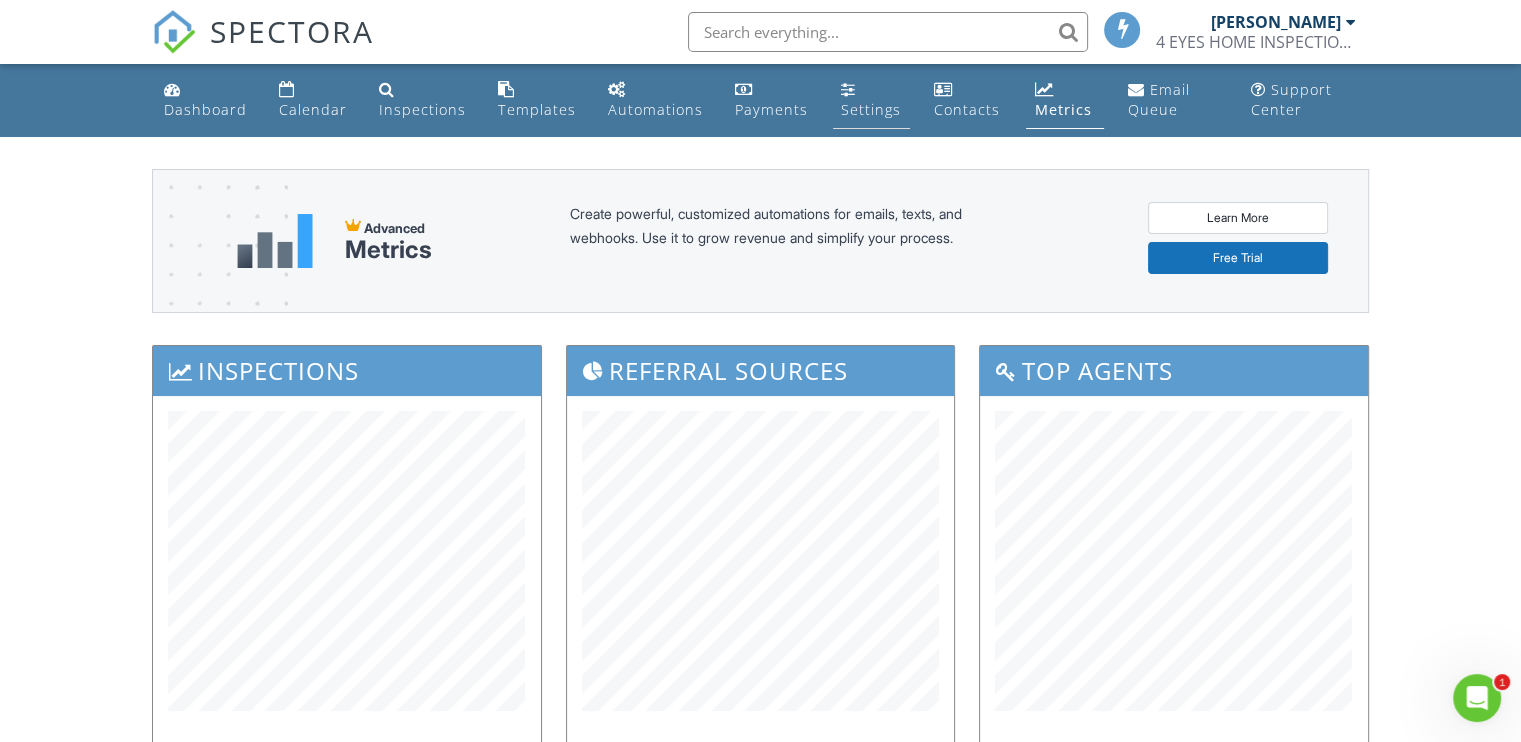 click on "Settings" at bounding box center [871, 109] 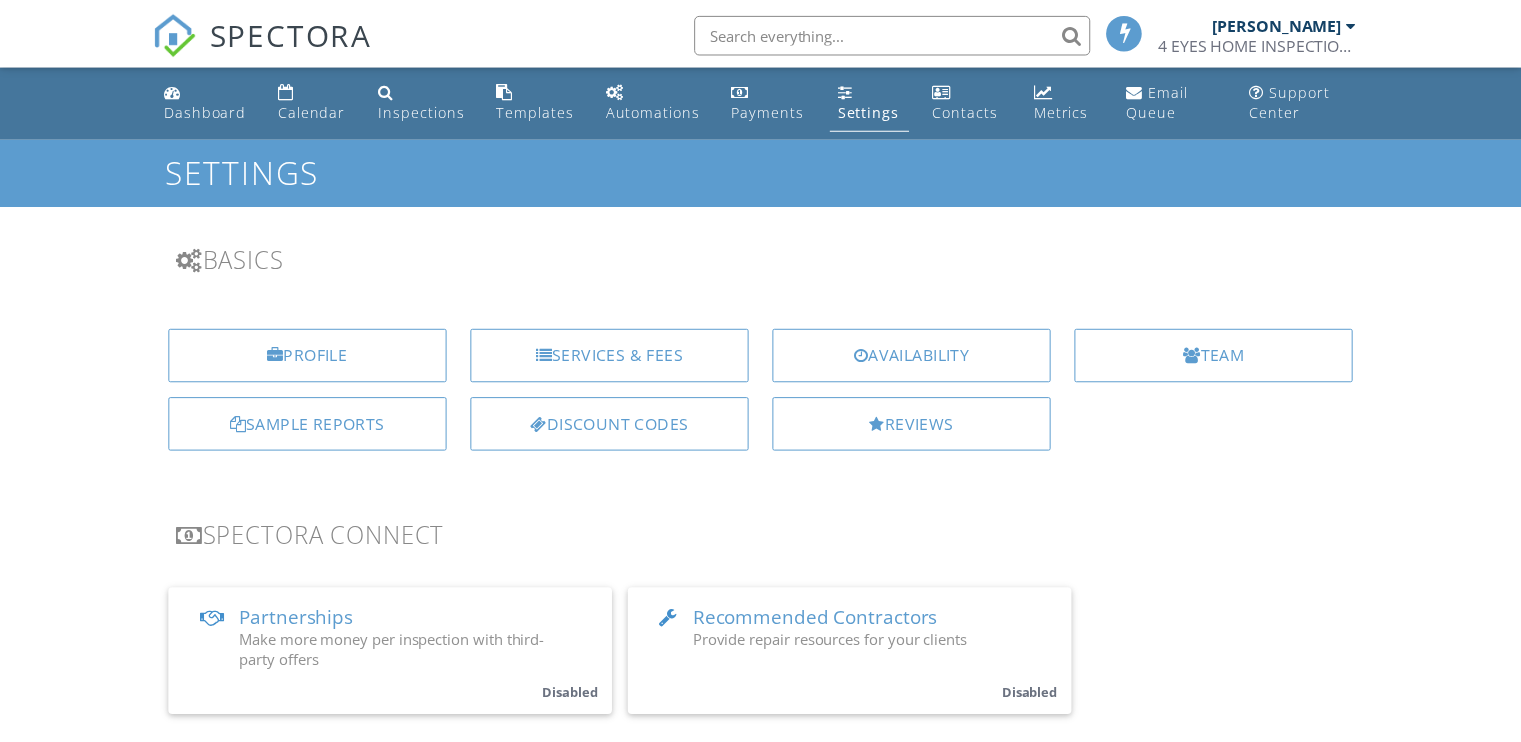 scroll, scrollTop: 0, scrollLeft: 0, axis: both 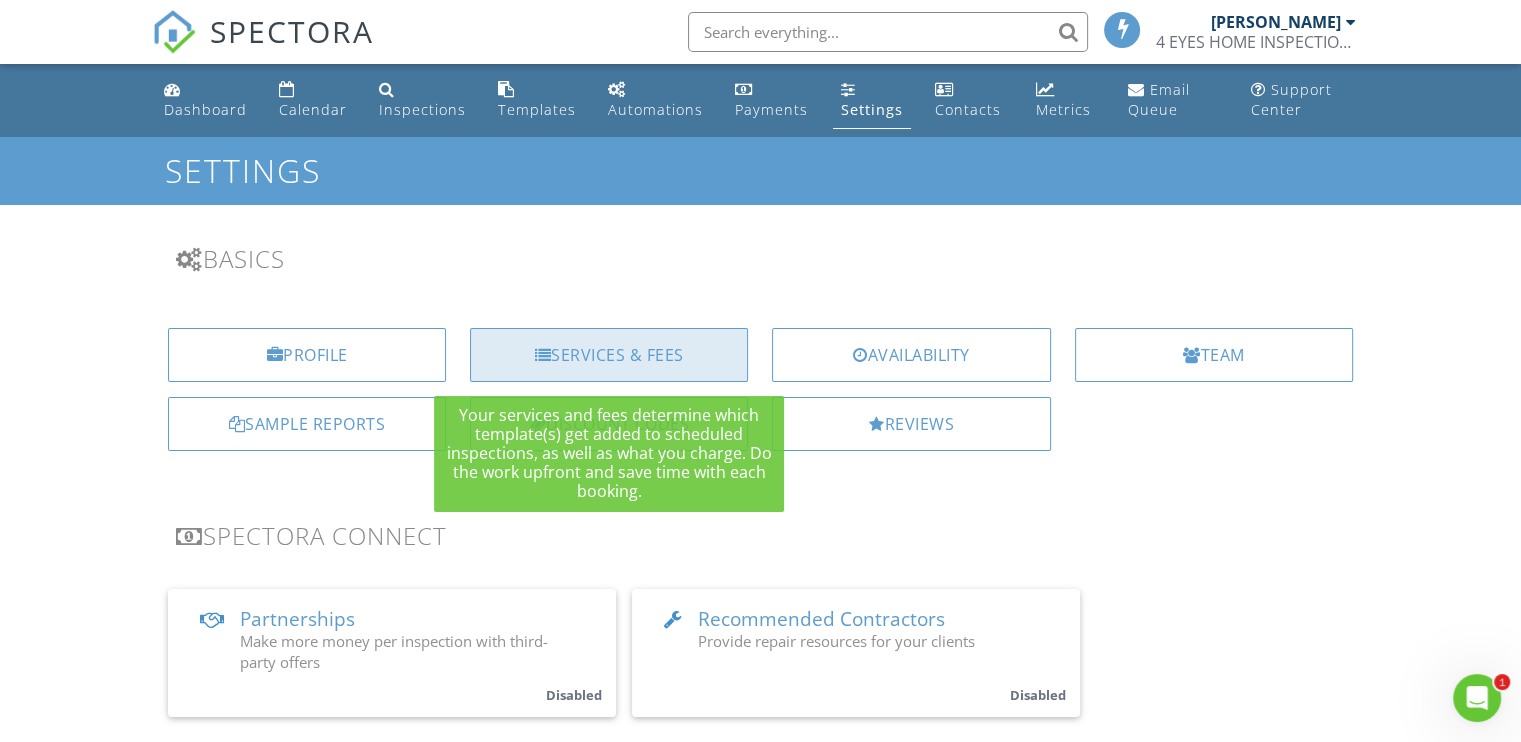 click on "Services & Fees" at bounding box center (609, 355) 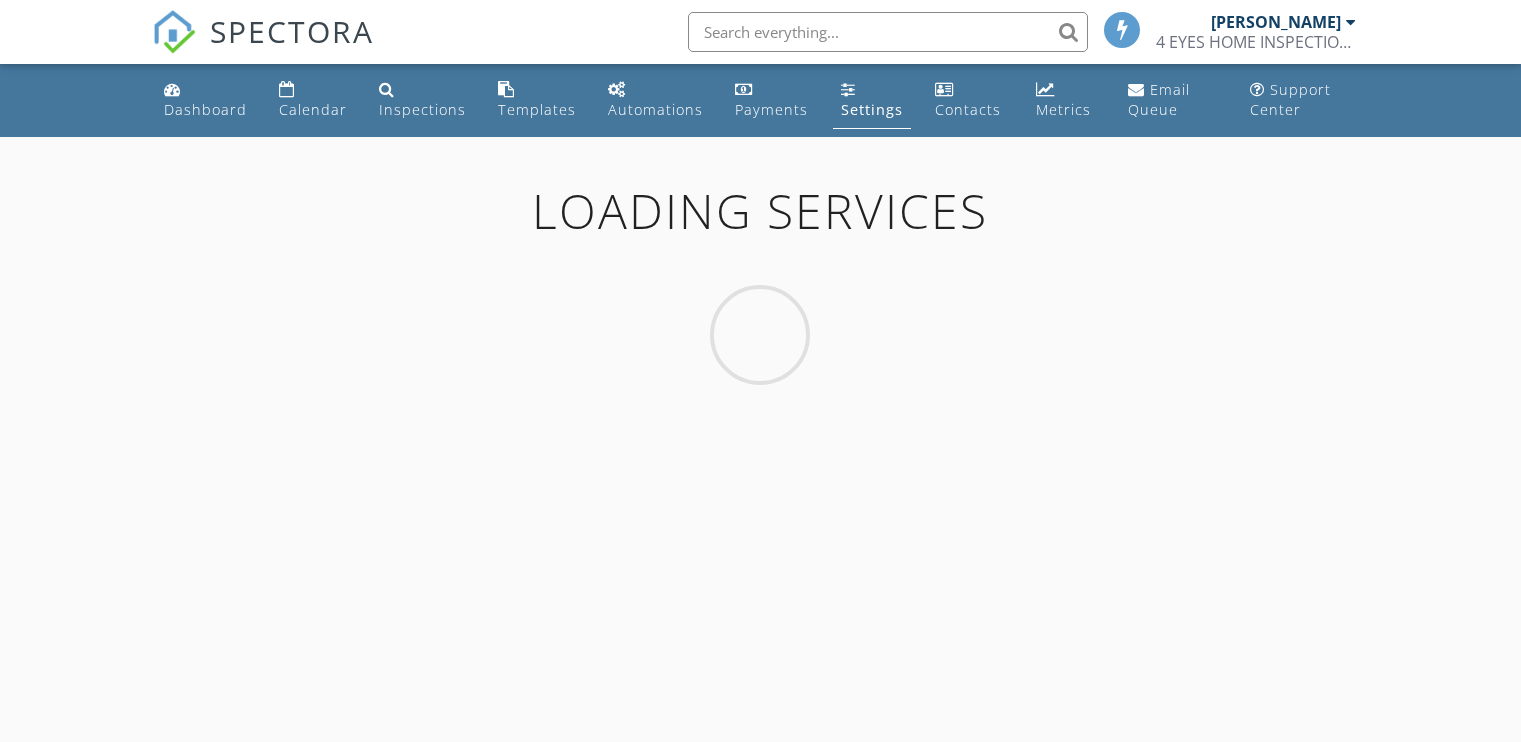 scroll, scrollTop: 0, scrollLeft: 0, axis: both 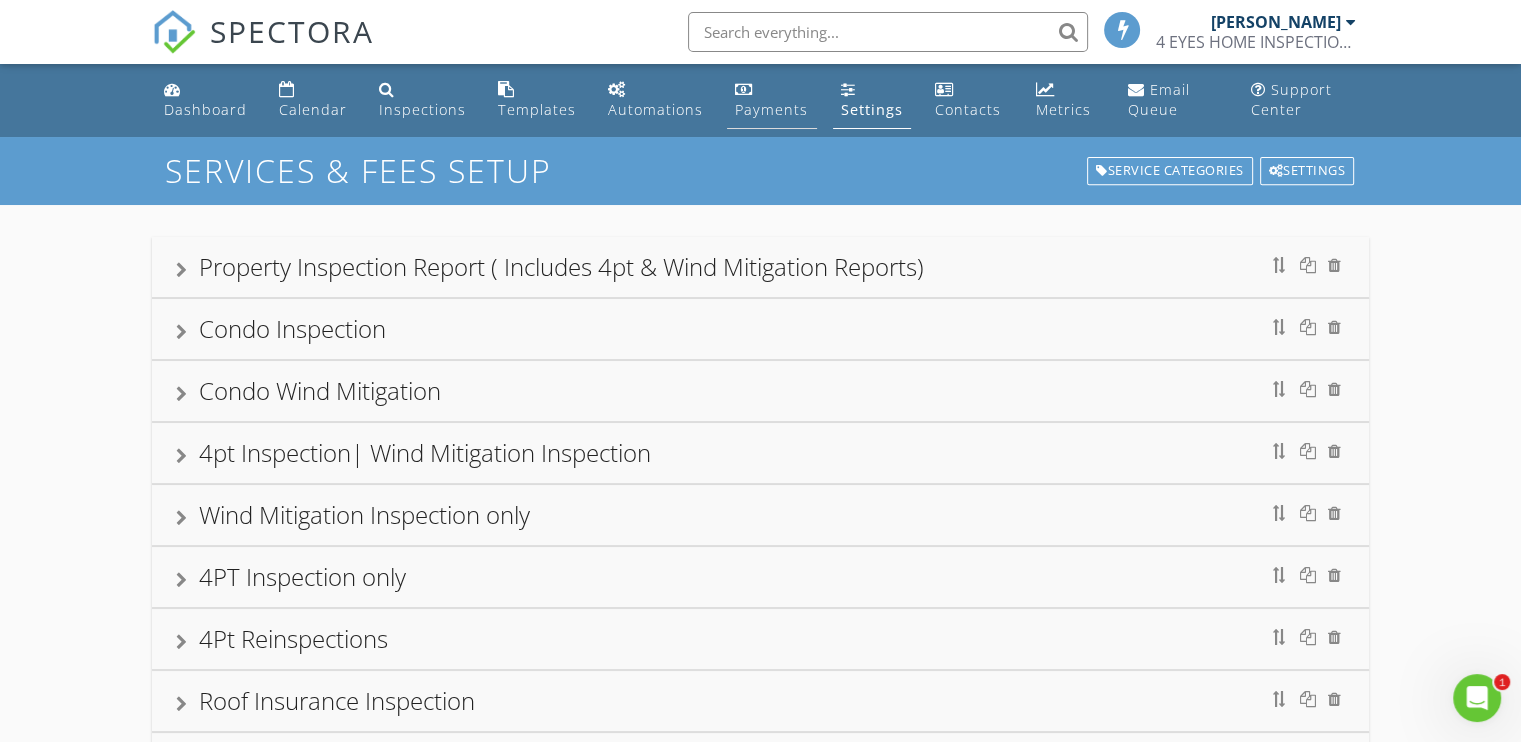 click on "Payments" at bounding box center (771, 109) 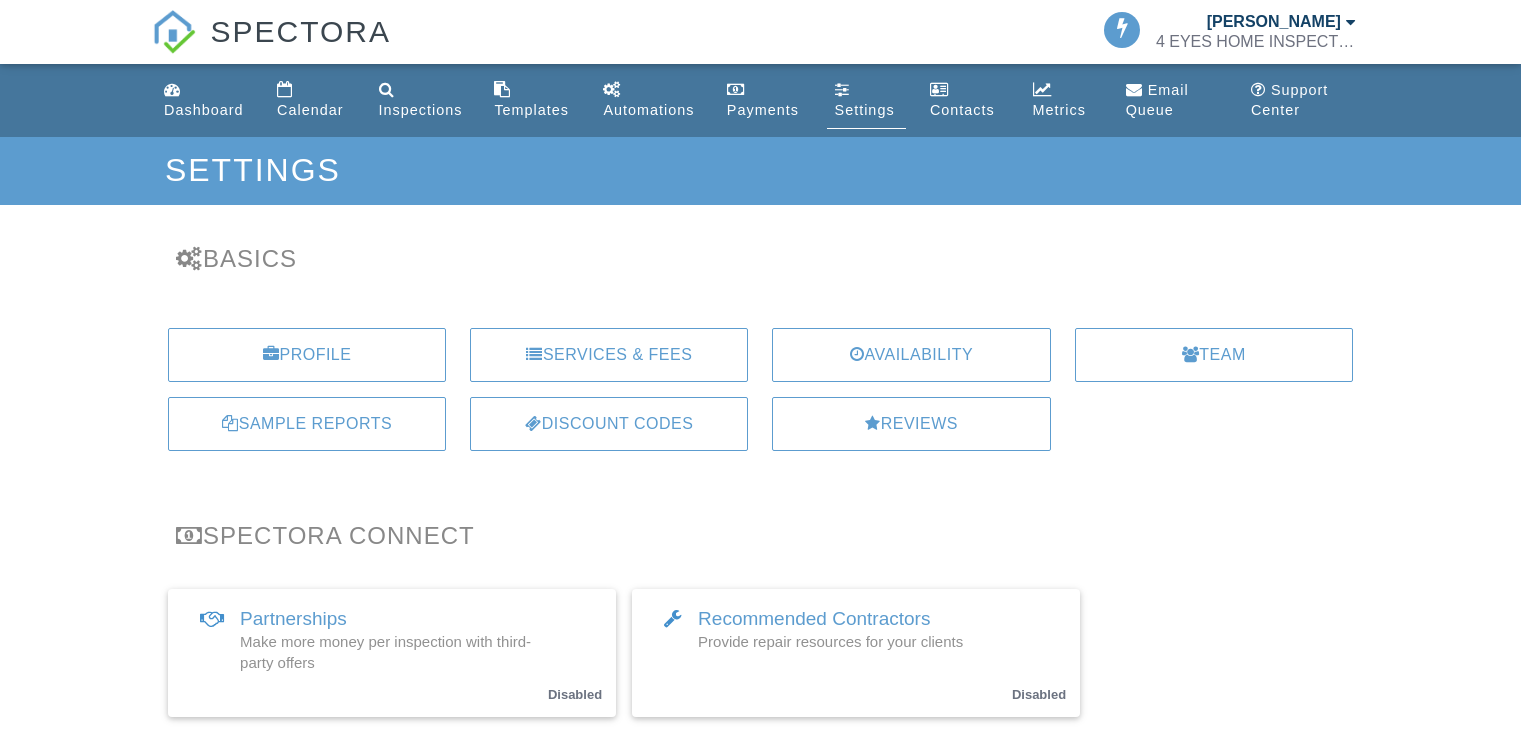 scroll, scrollTop: 0, scrollLeft: 0, axis: both 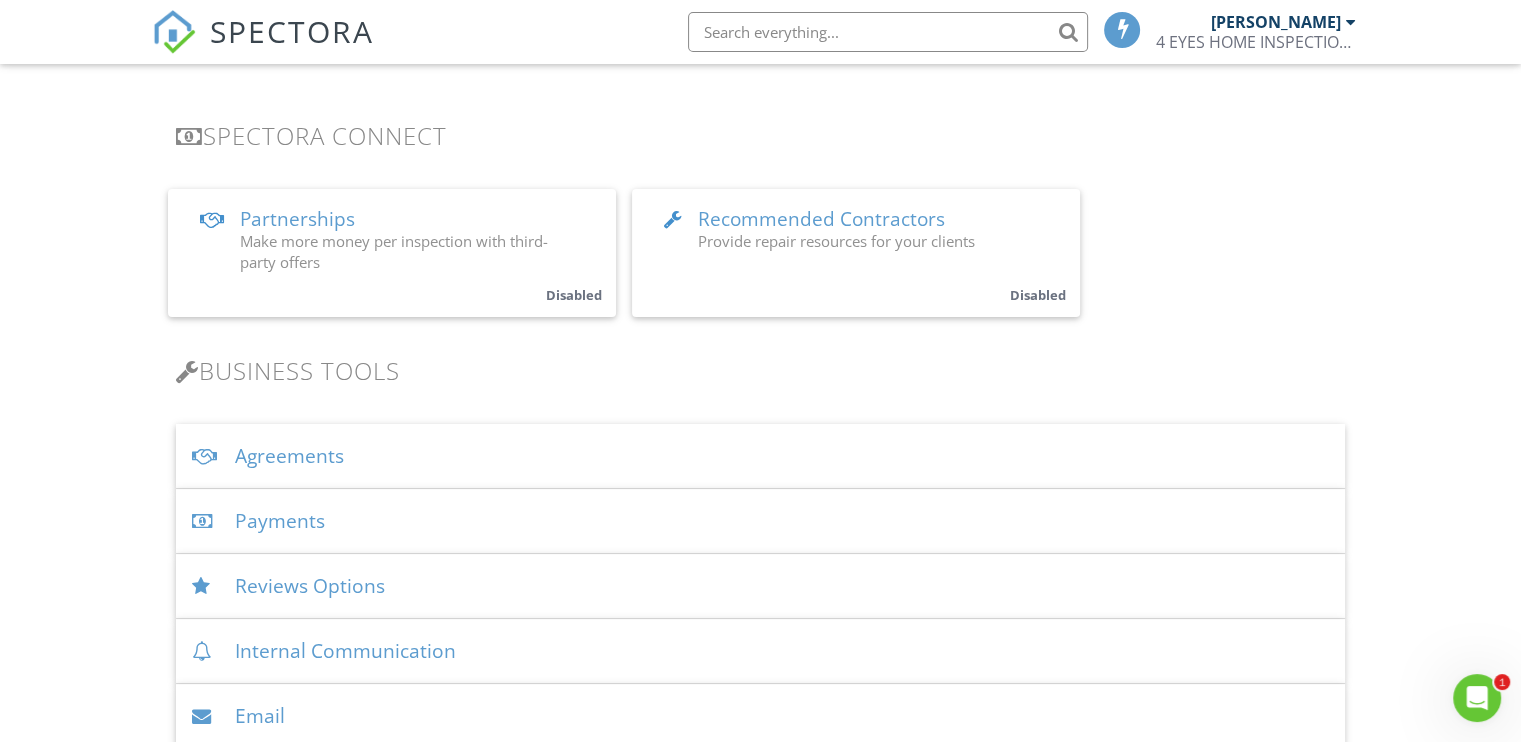 click on "Dashboard
Calendar
Inspections
Templates
Automations
Payments
Settings
Contacts
Metrics
Email Queue
Support Center
Settings
Basics
Profile
Services & Fees
Availability
Team
Sample Reports
Discount Codes
Reviews
Spectora Connect
Partnerships
Make more money per inspection with third-party offers
Disabled
Recommended Contractors
Provide repair resources for your clients
Disabled
Business Tools
Agreements
Signature Type
▼ E-signature (checkbox) E-signature (checkbox) Written Signature E-signature (checkbox)
Written Signature
Client agreement instructions
This text will appear on the client portal under "Sign Agreement(s)"
Inline Style XLarge Large Normal Small Light" at bounding box center (760, 1332) 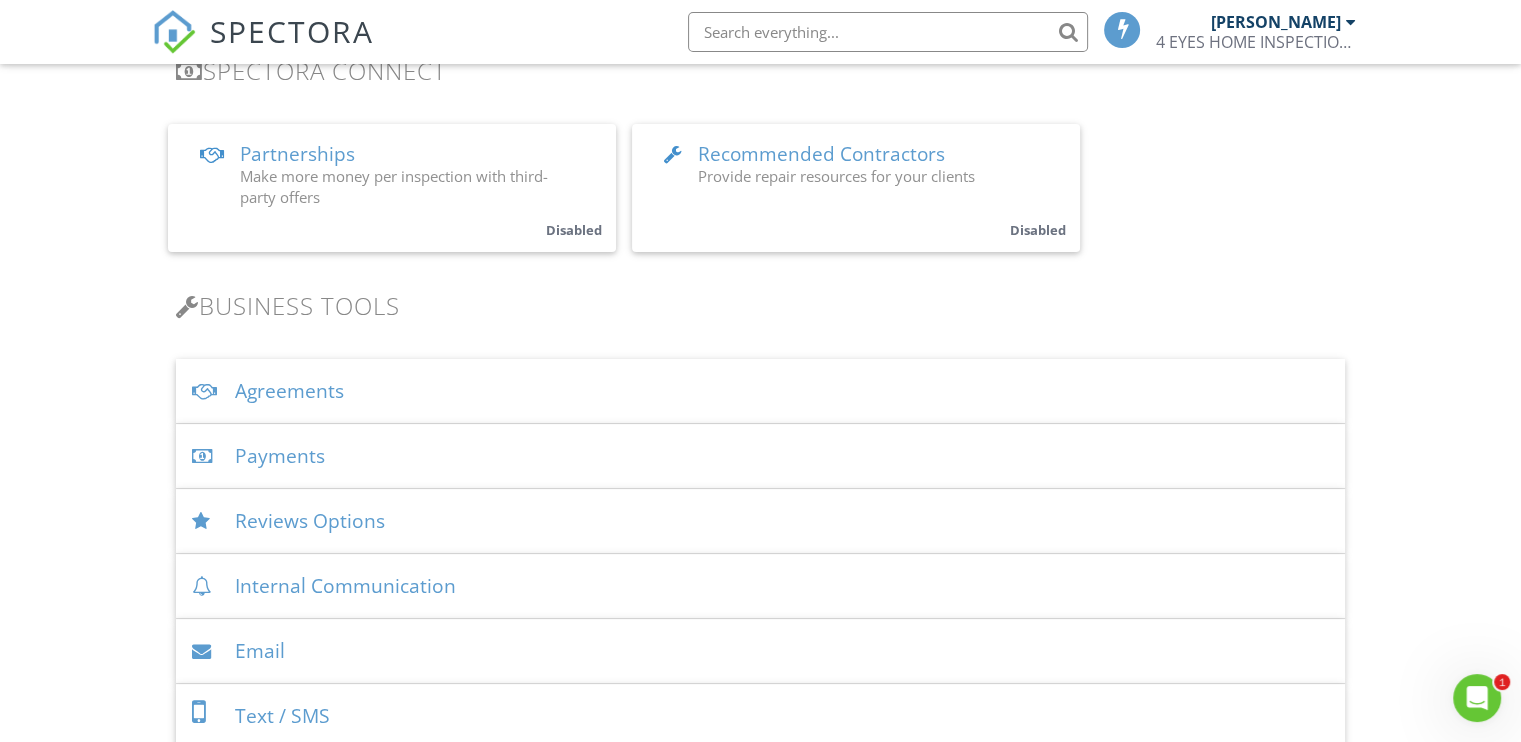 scroll, scrollTop: 500, scrollLeft: 0, axis: vertical 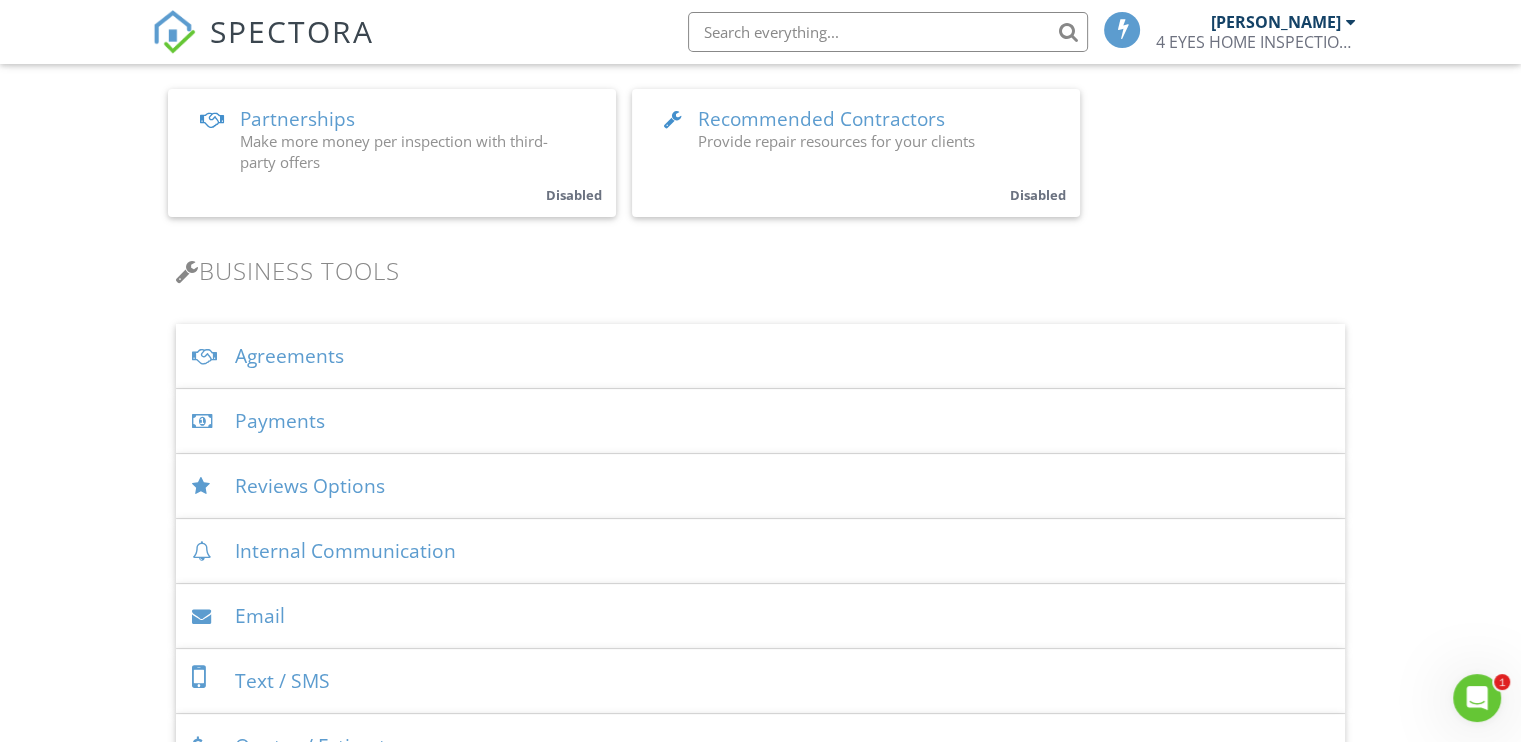 click on "Payments" at bounding box center (760, 421) 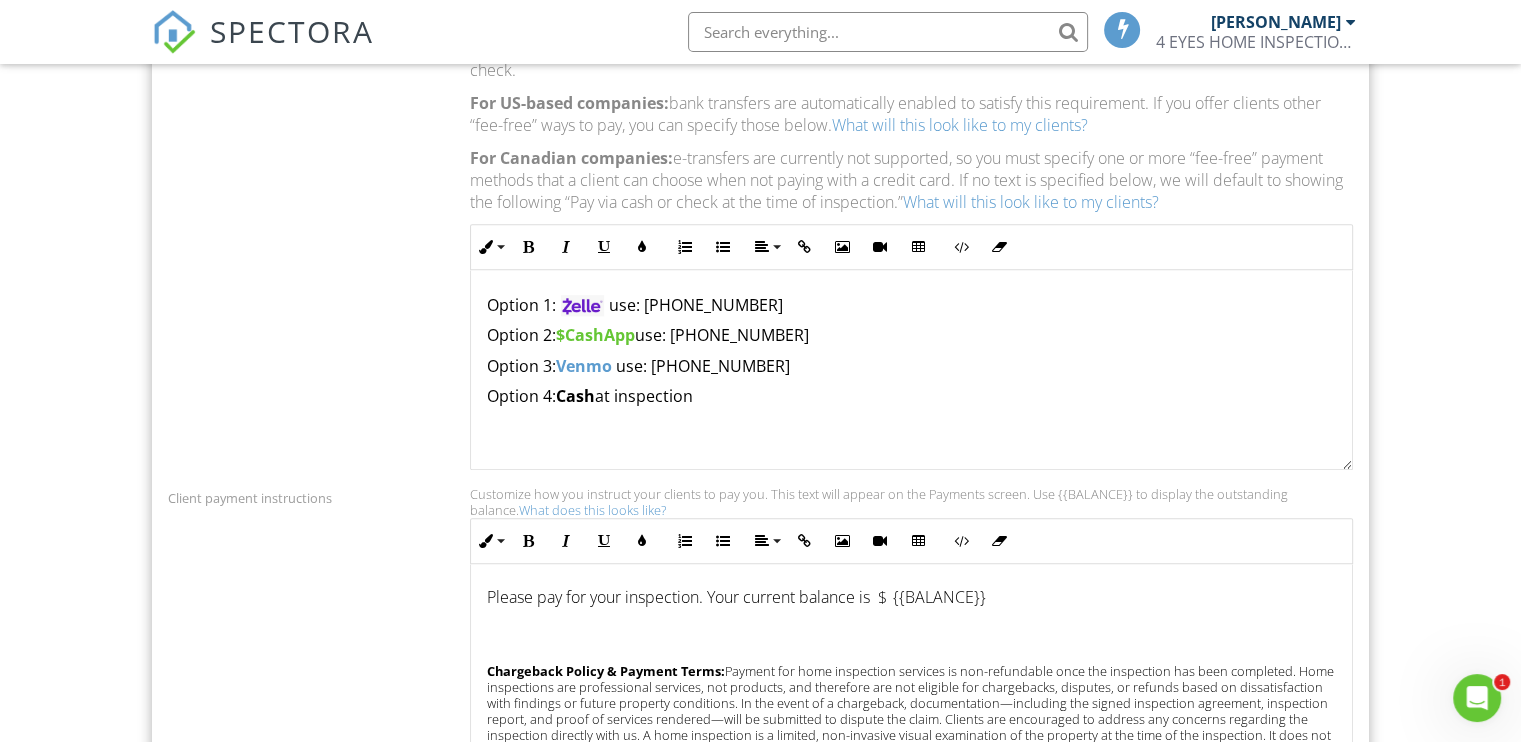 scroll, scrollTop: 1700, scrollLeft: 0, axis: vertical 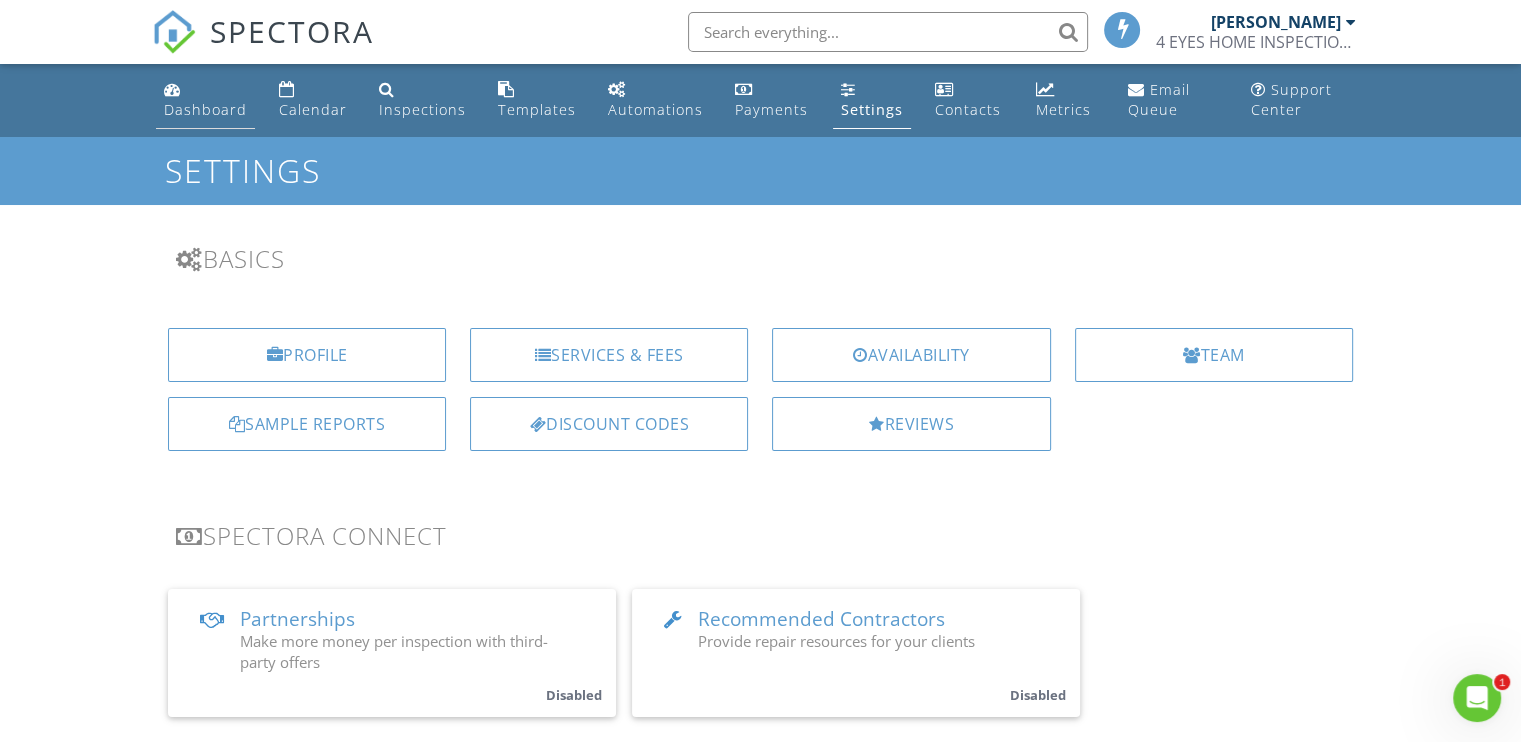 click on "Dashboard" at bounding box center [205, 109] 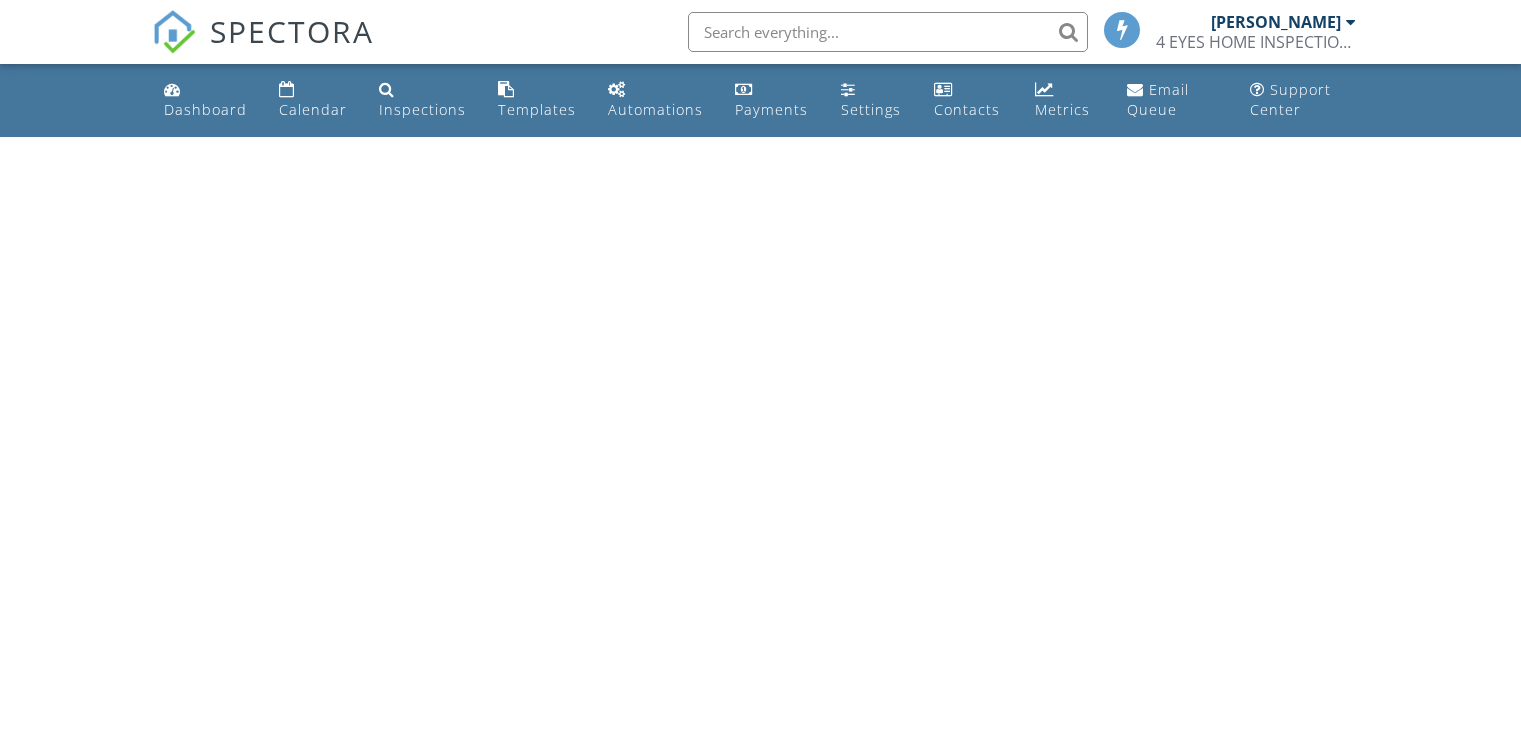 scroll, scrollTop: 0, scrollLeft: 0, axis: both 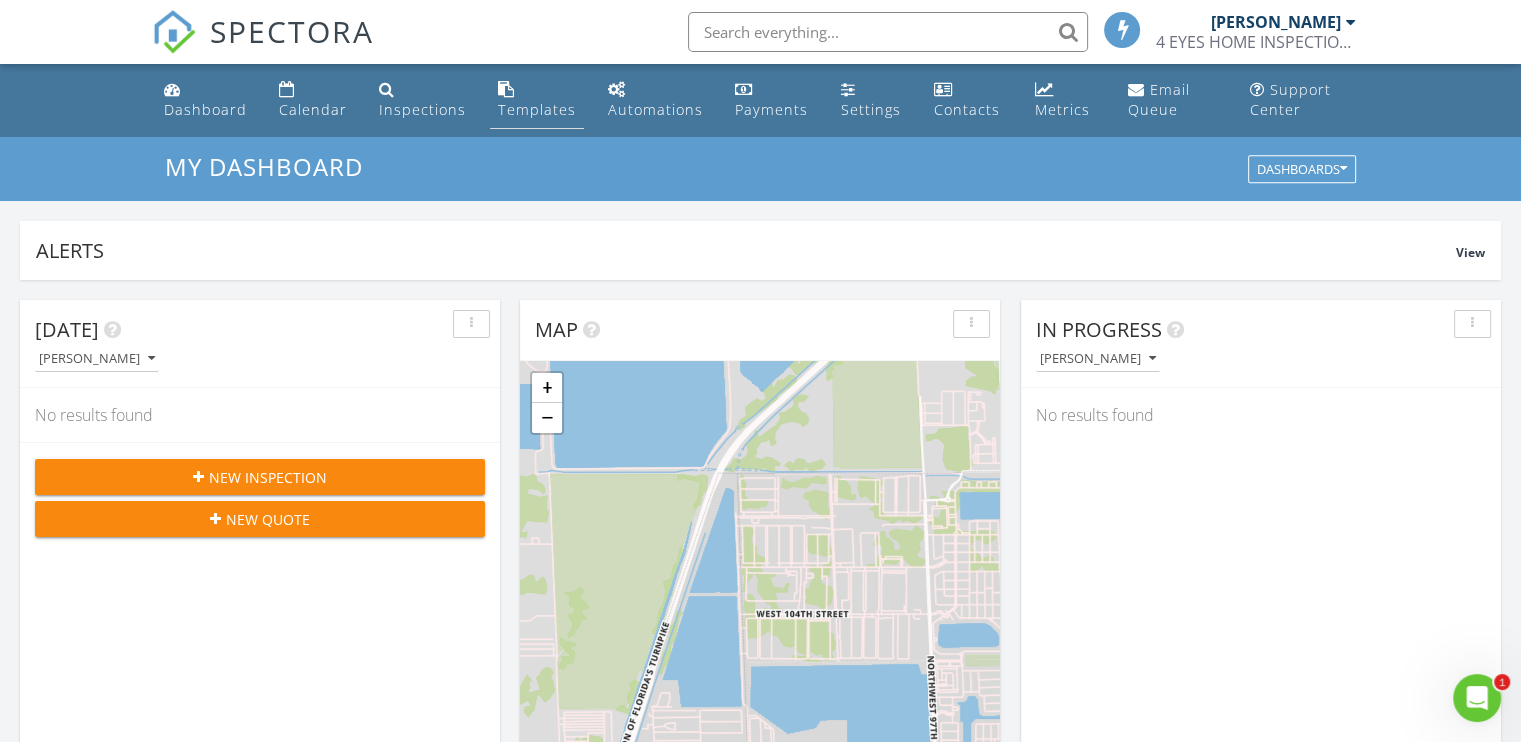 click on "Templates" at bounding box center (537, 109) 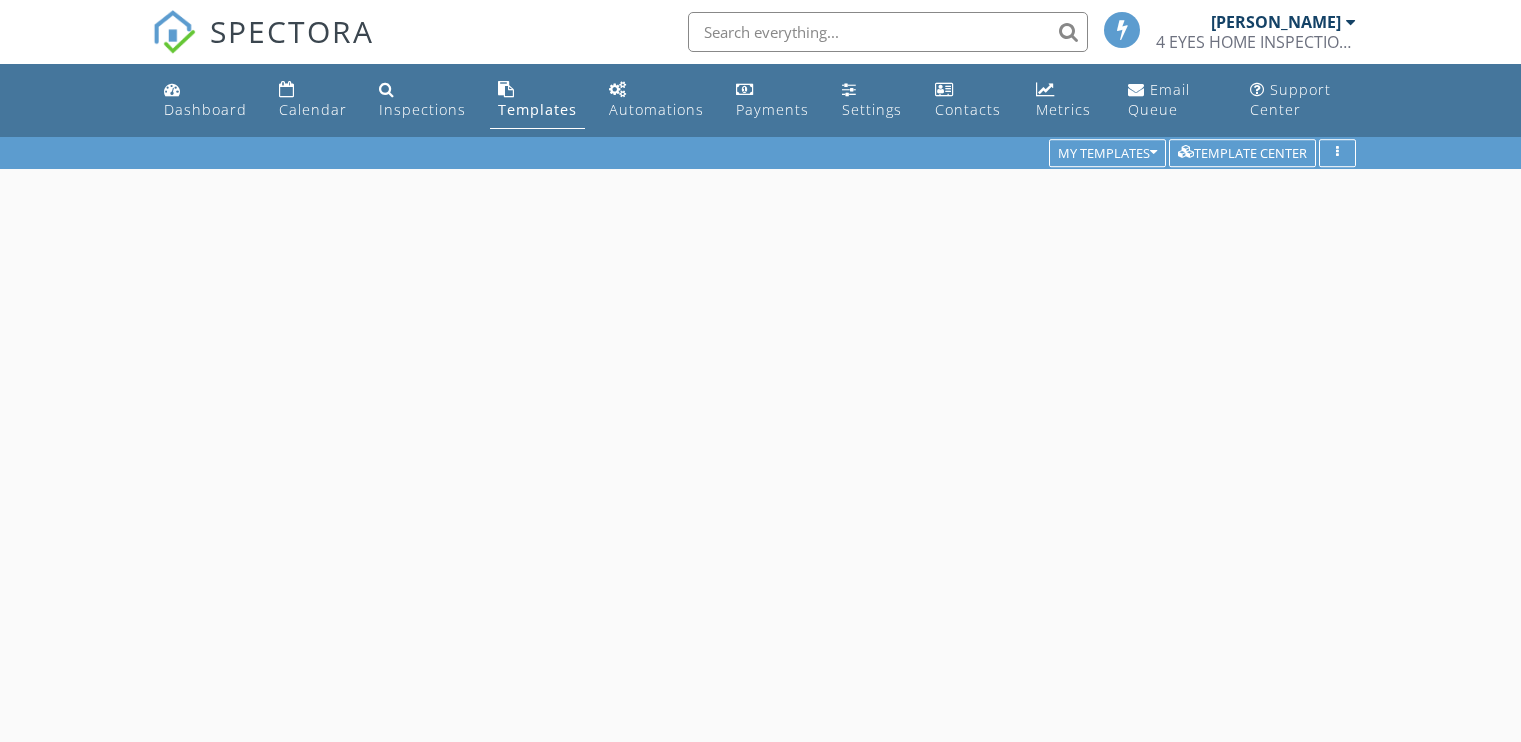scroll, scrollTop: 0, scrollLeft: 0, axis: both 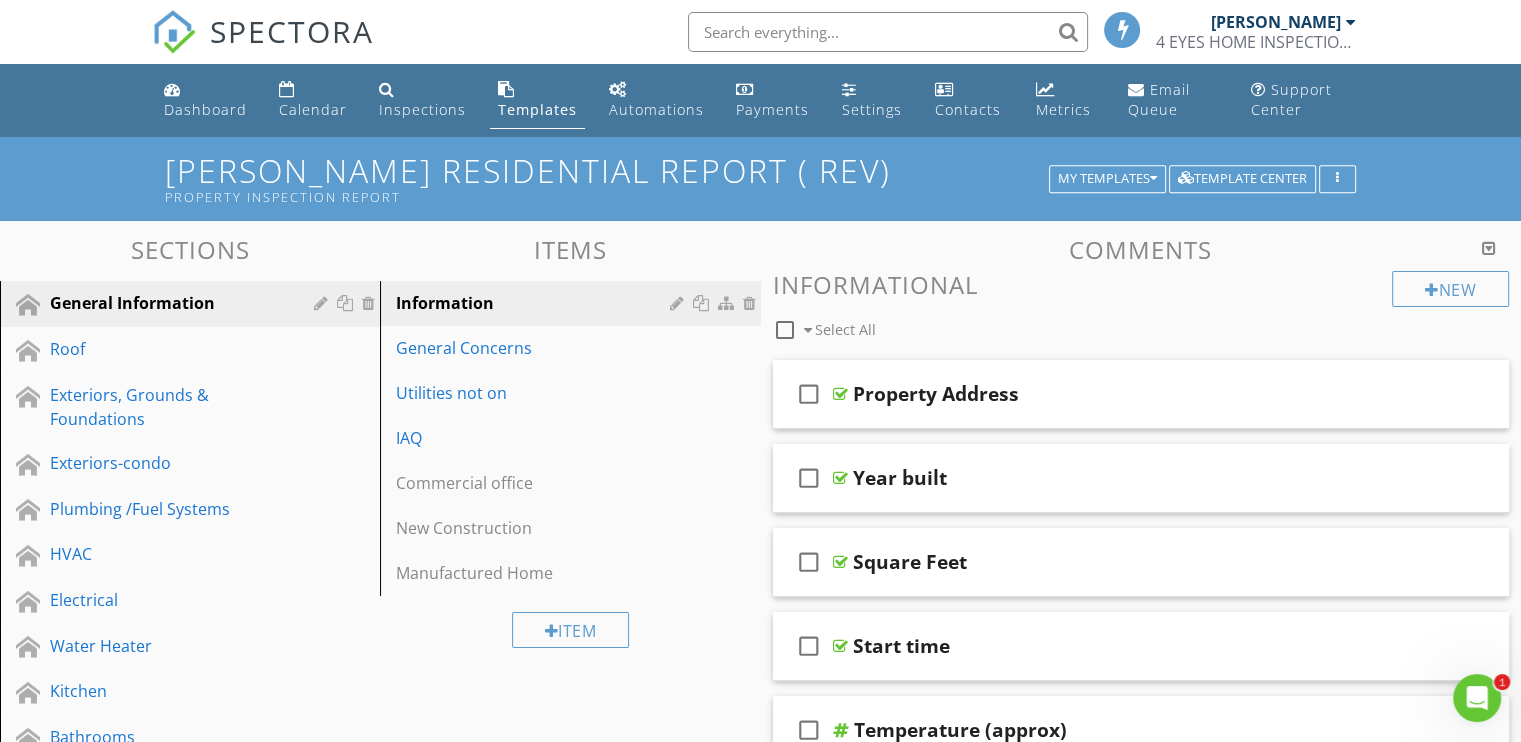 click 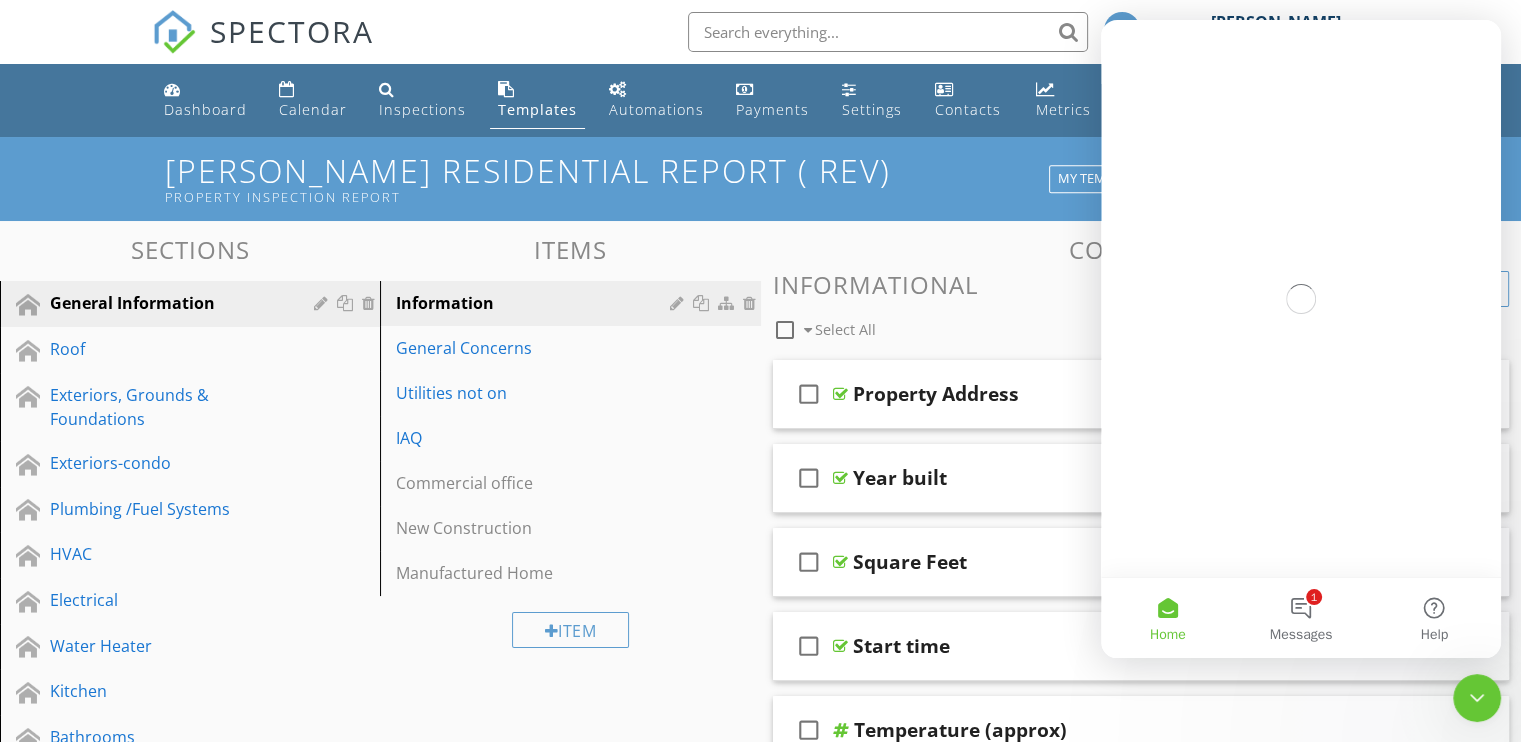 scroll, scrollTop: 0, scrollLeft: 0, axis: both 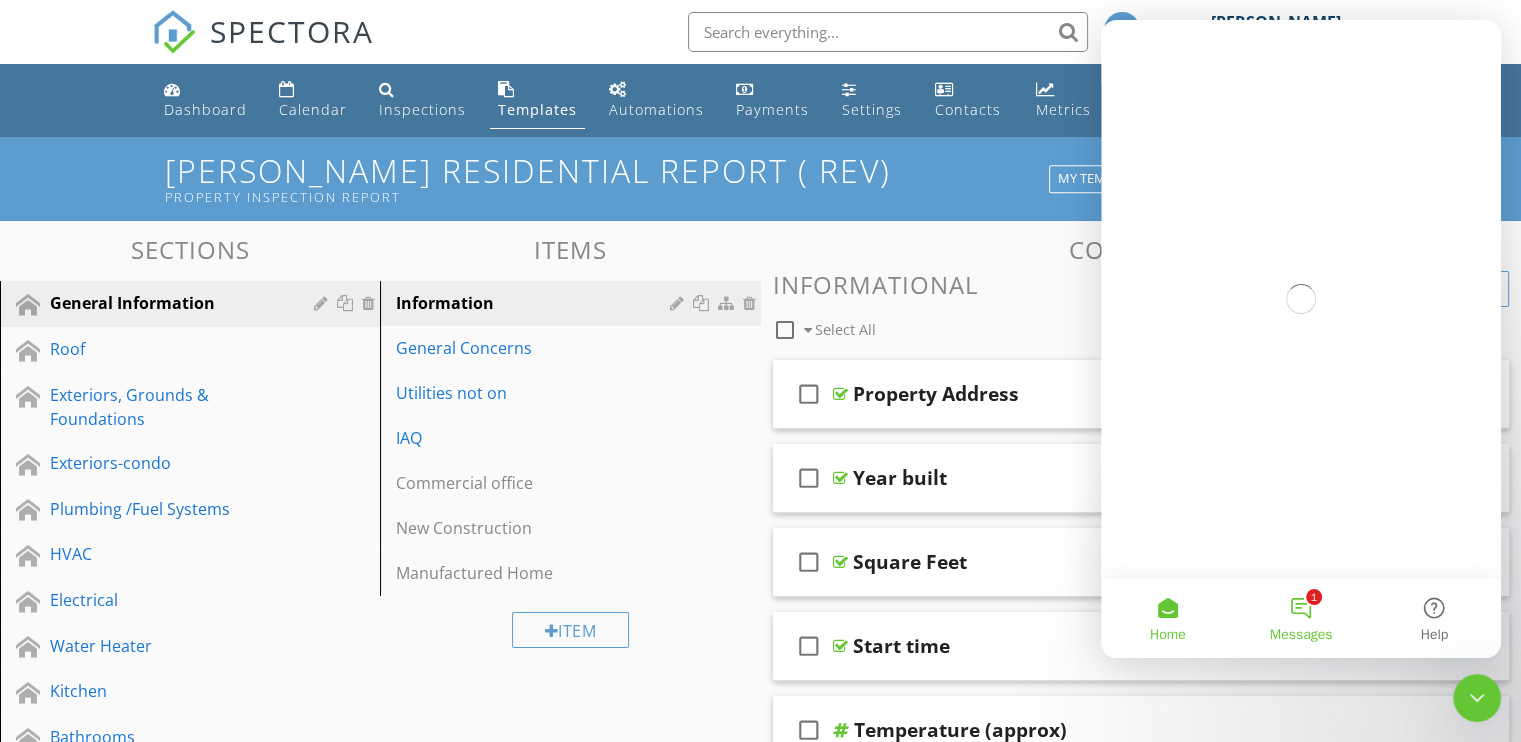 click on "1 Messages" at bounding box center (1300, 618) 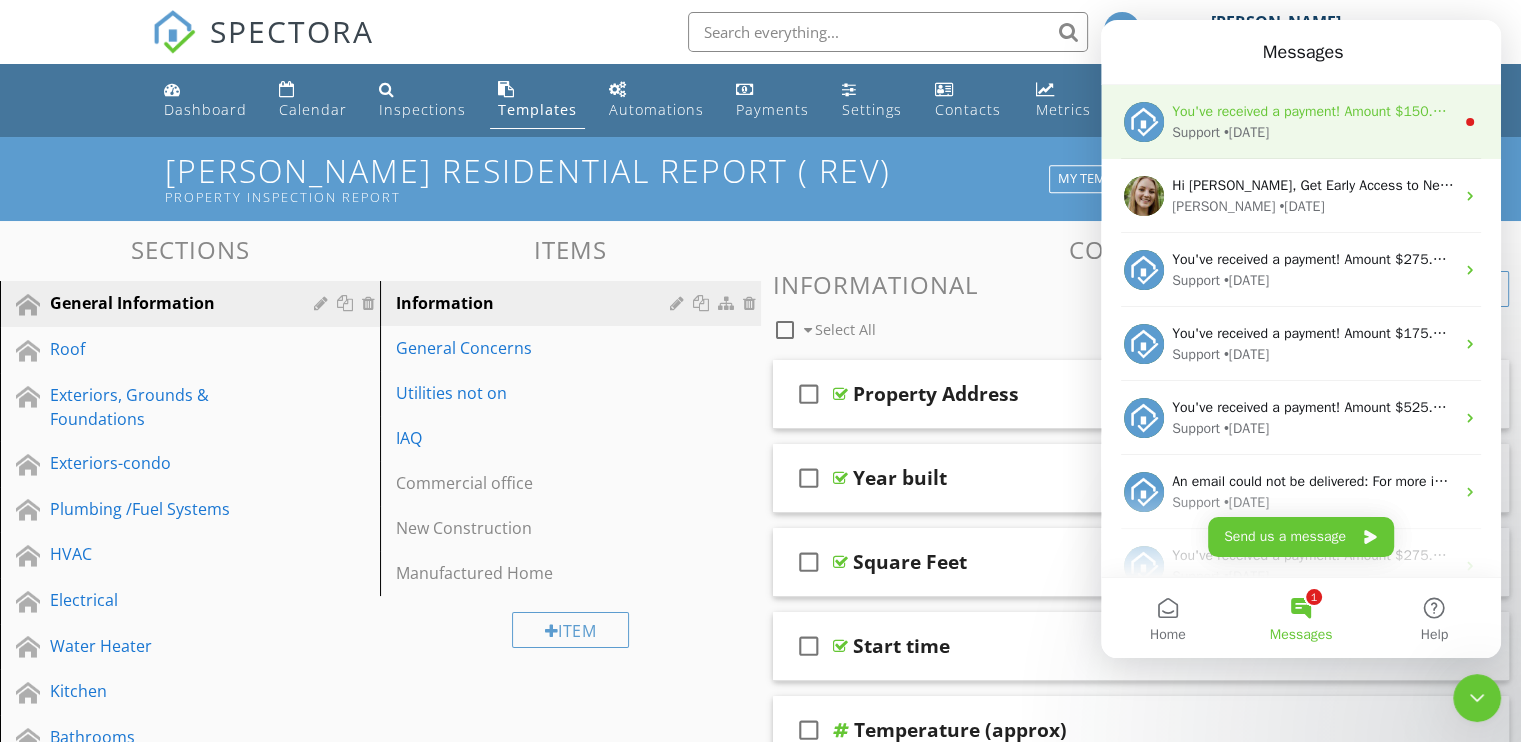 click on "•  2d ago" at bounding box center [1246, 132] 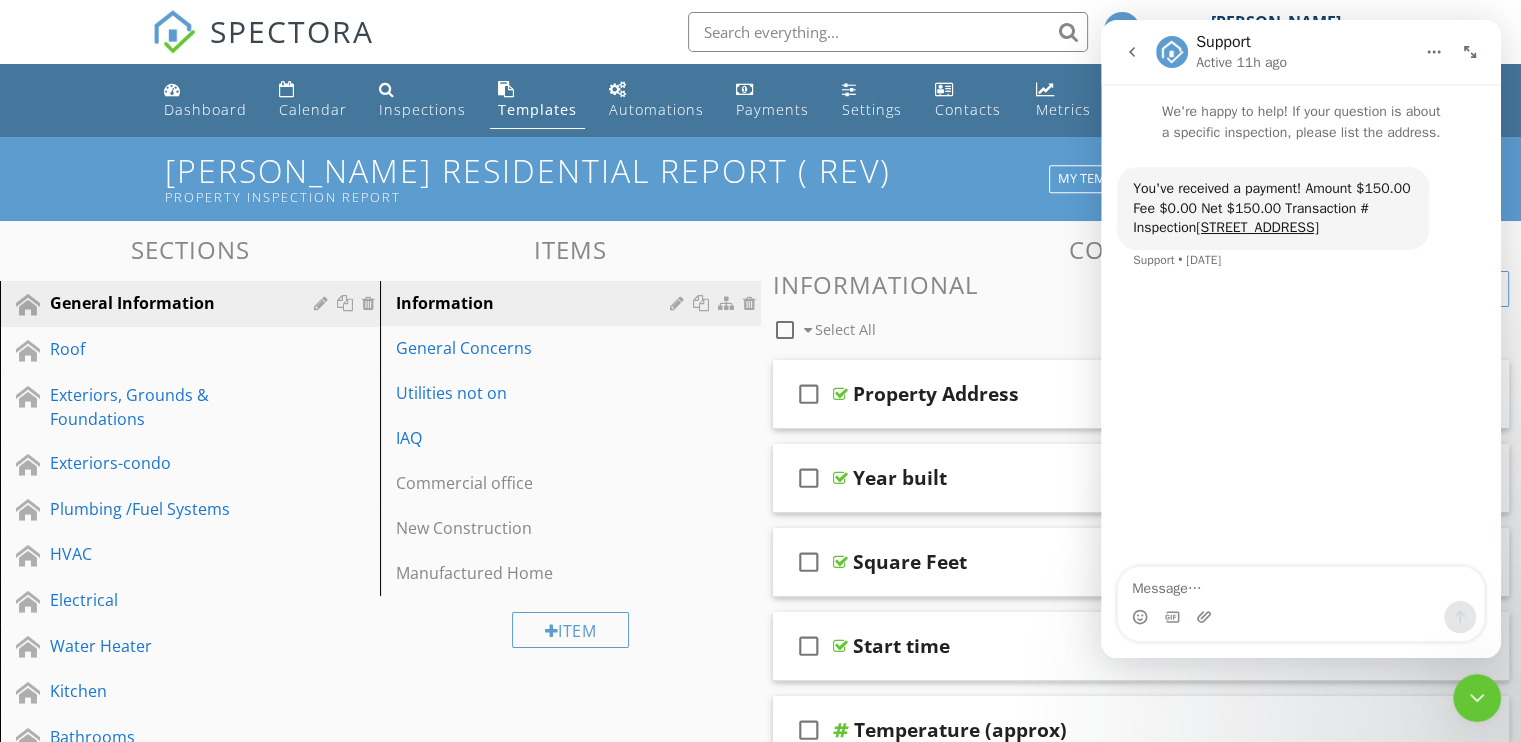 click 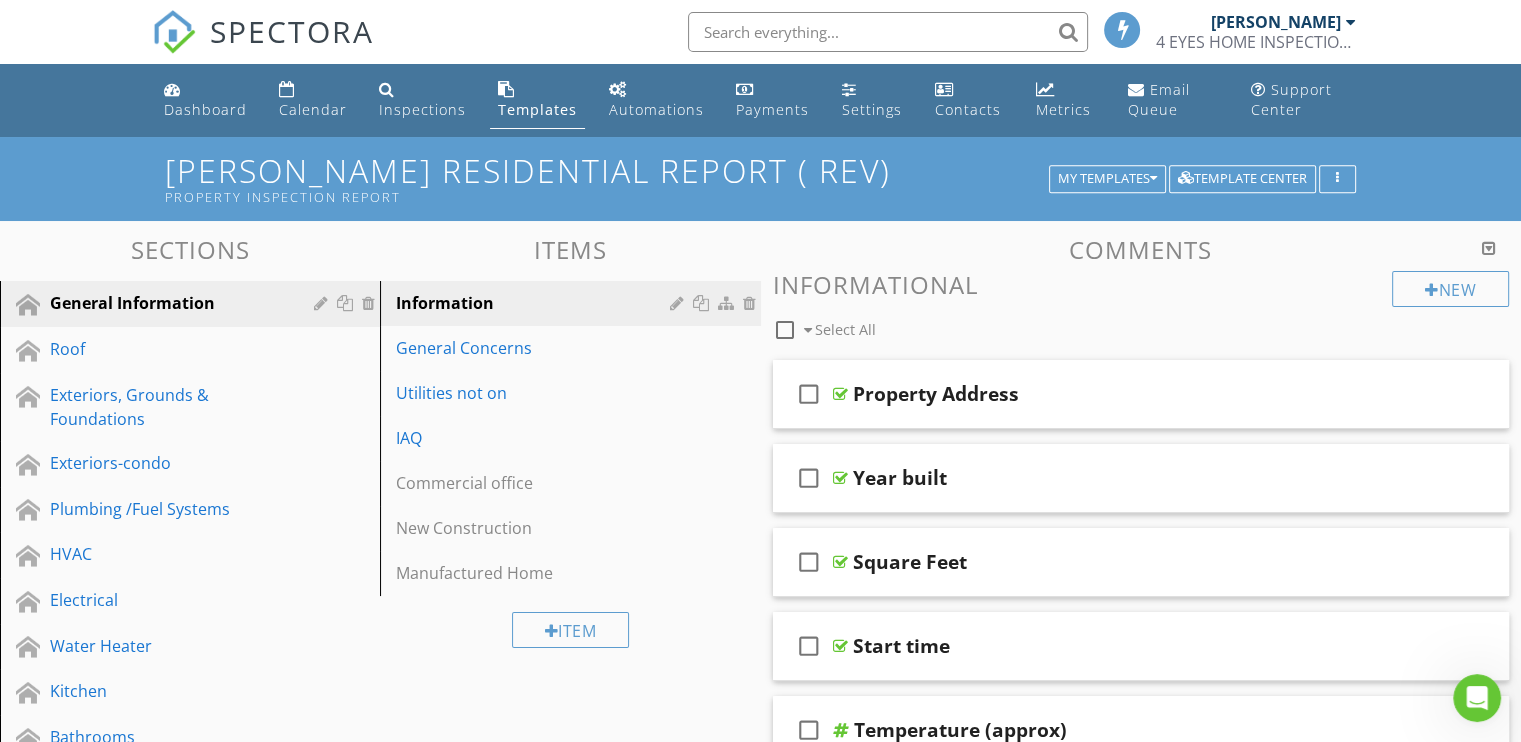 scroll, scrollTop: 0, scrollLeft: 0, axis: both 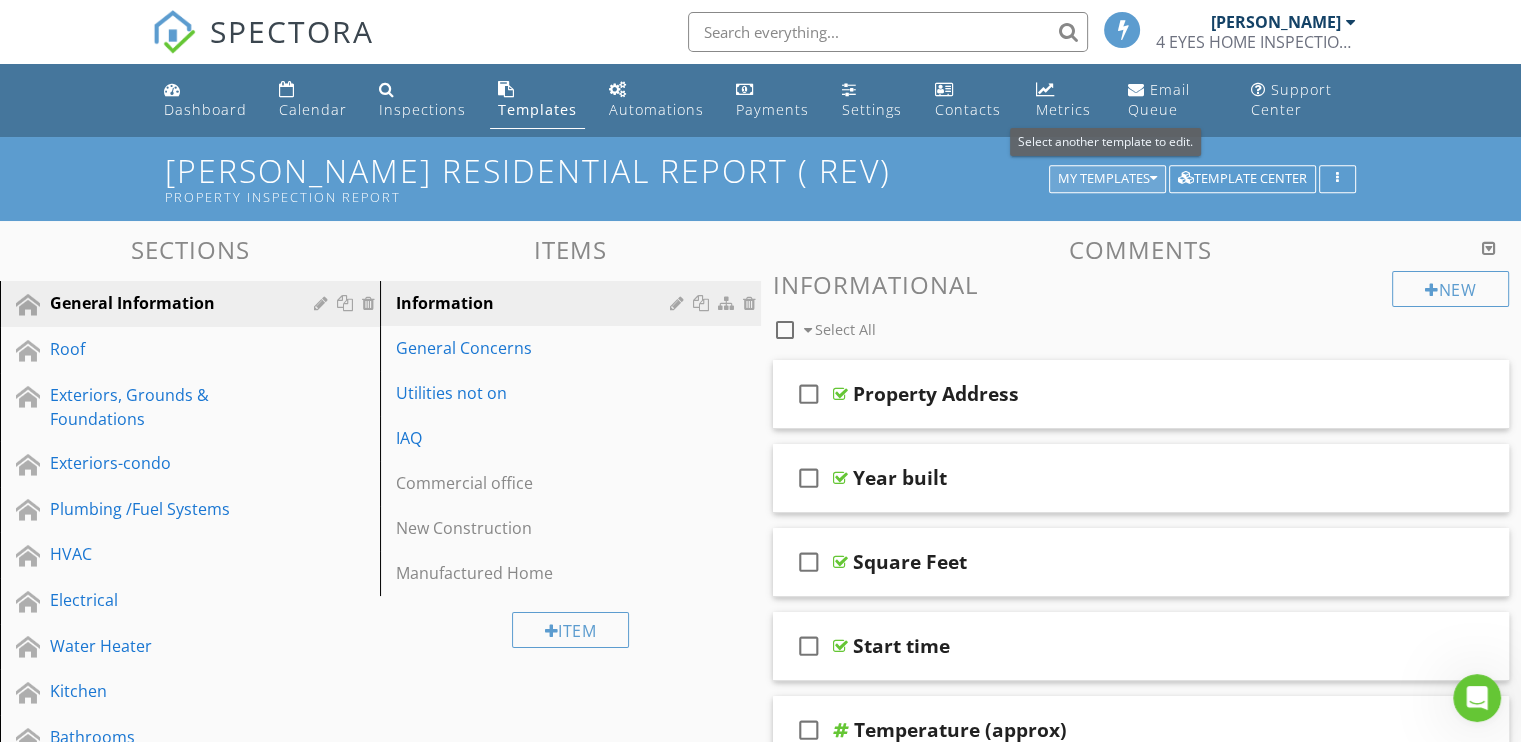 click on "My Templates" at bounding box center (1107, 179) 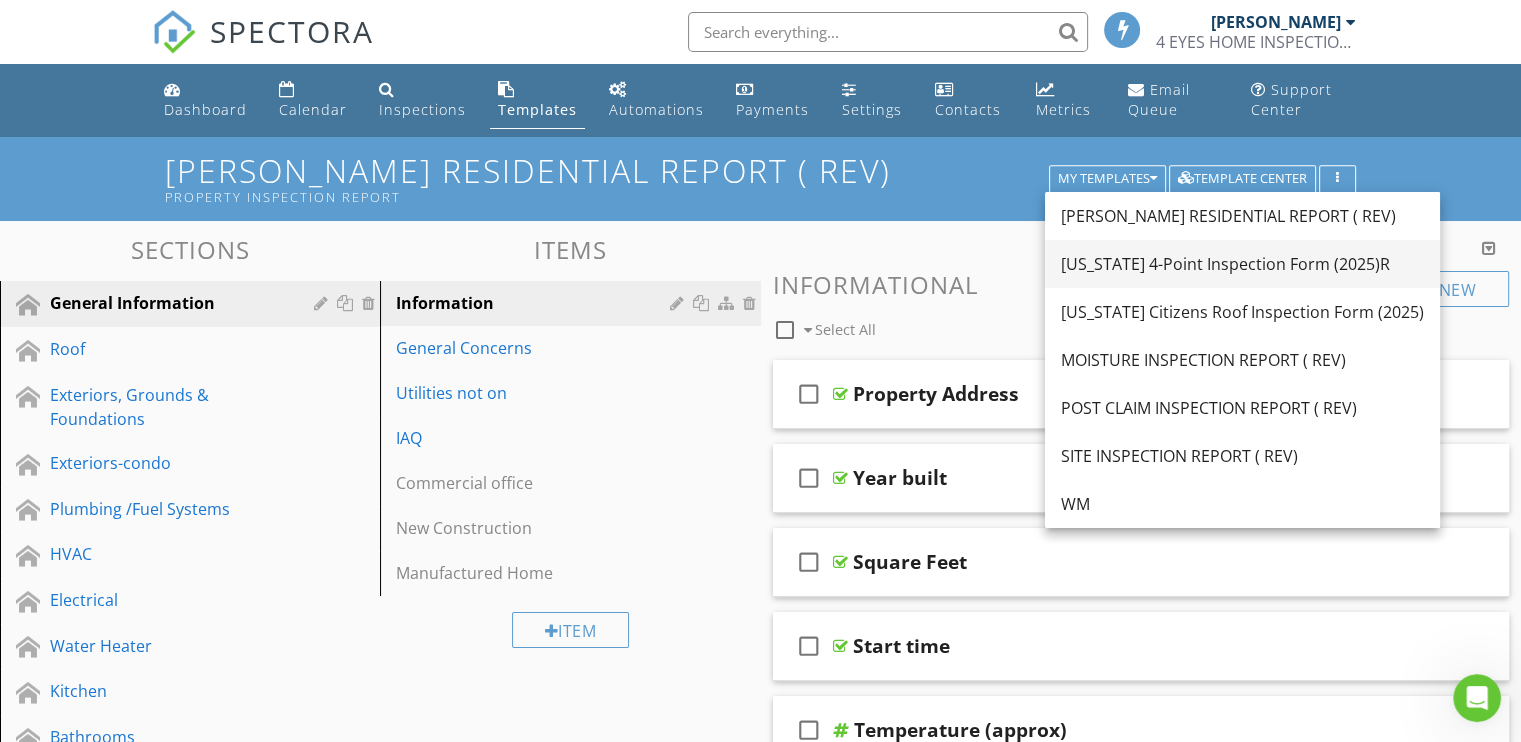 click on "Florida 4-Point Inspection Form (2025)R" at bounding box center (1242, 264) 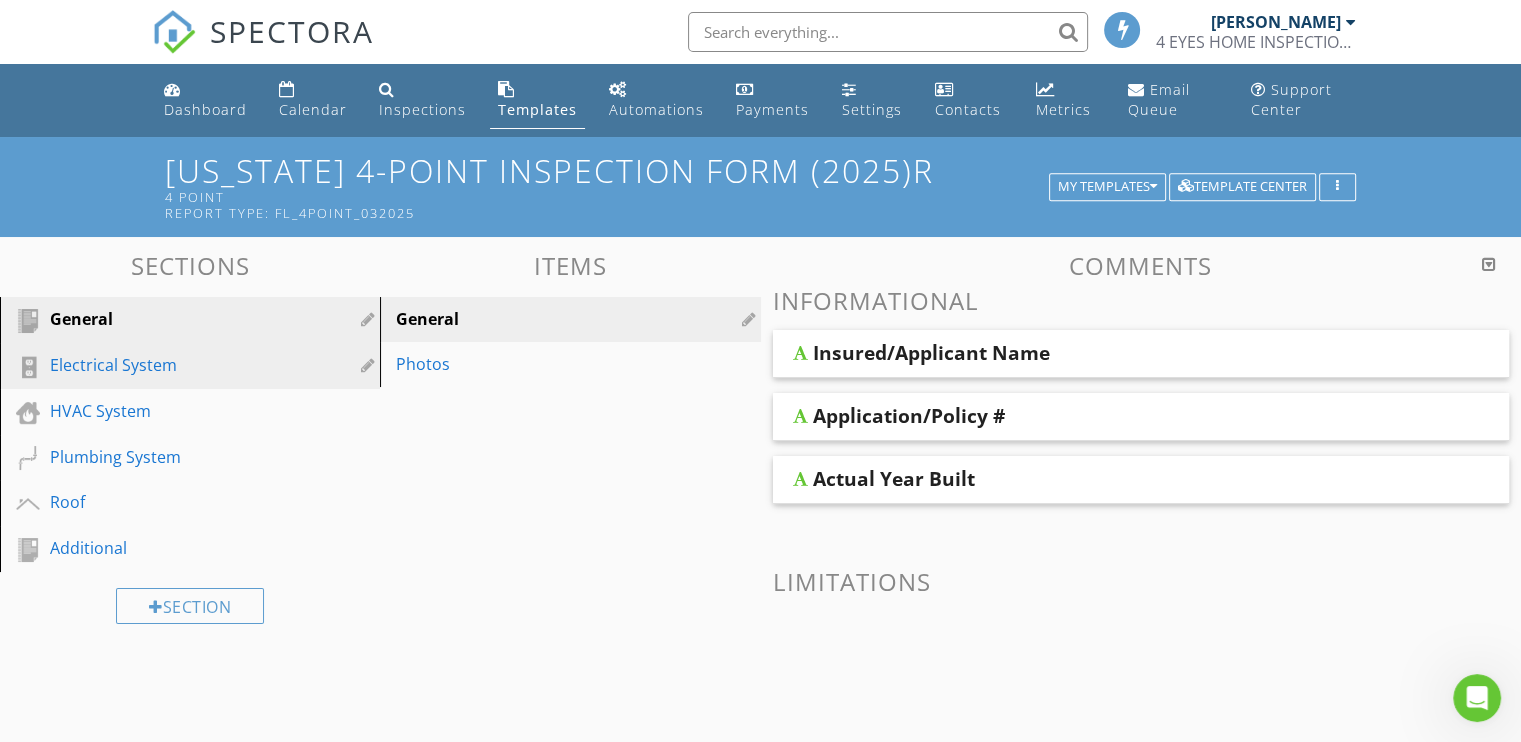 click on "Electrical System" at bounding box center [167, 365] 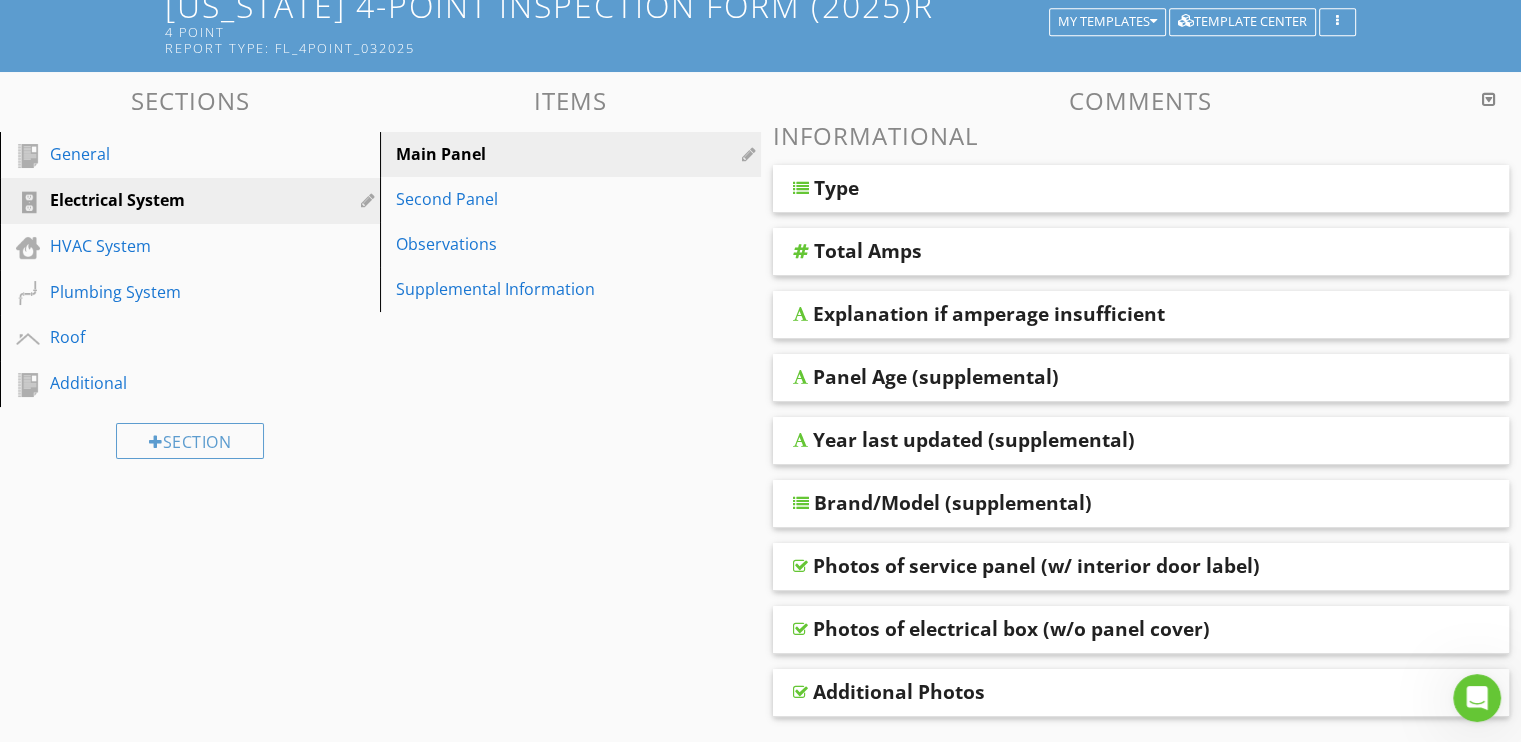 scroll, scrollTop: 200, scrollLeft: 0, axis: vertical 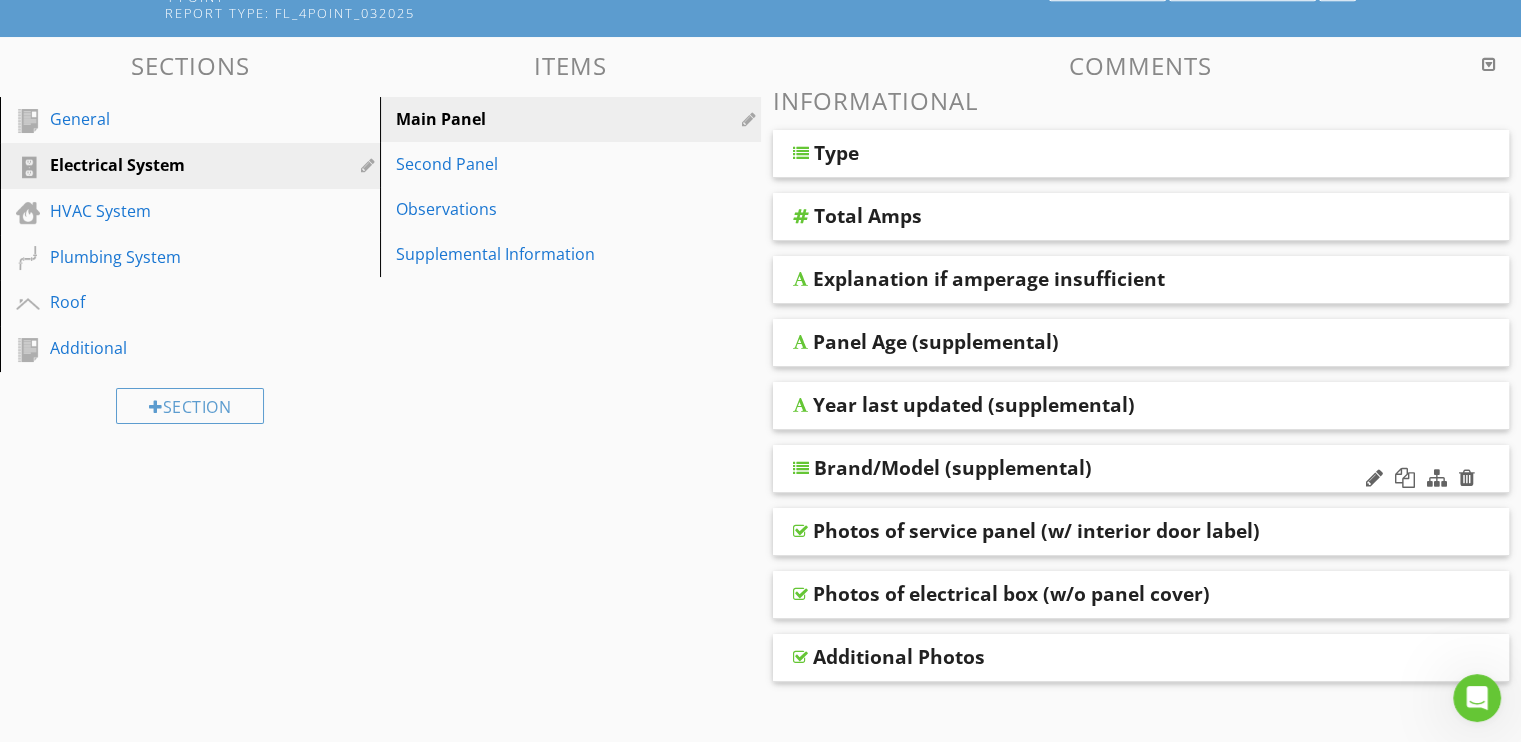 click at bounding box center (801, 468) 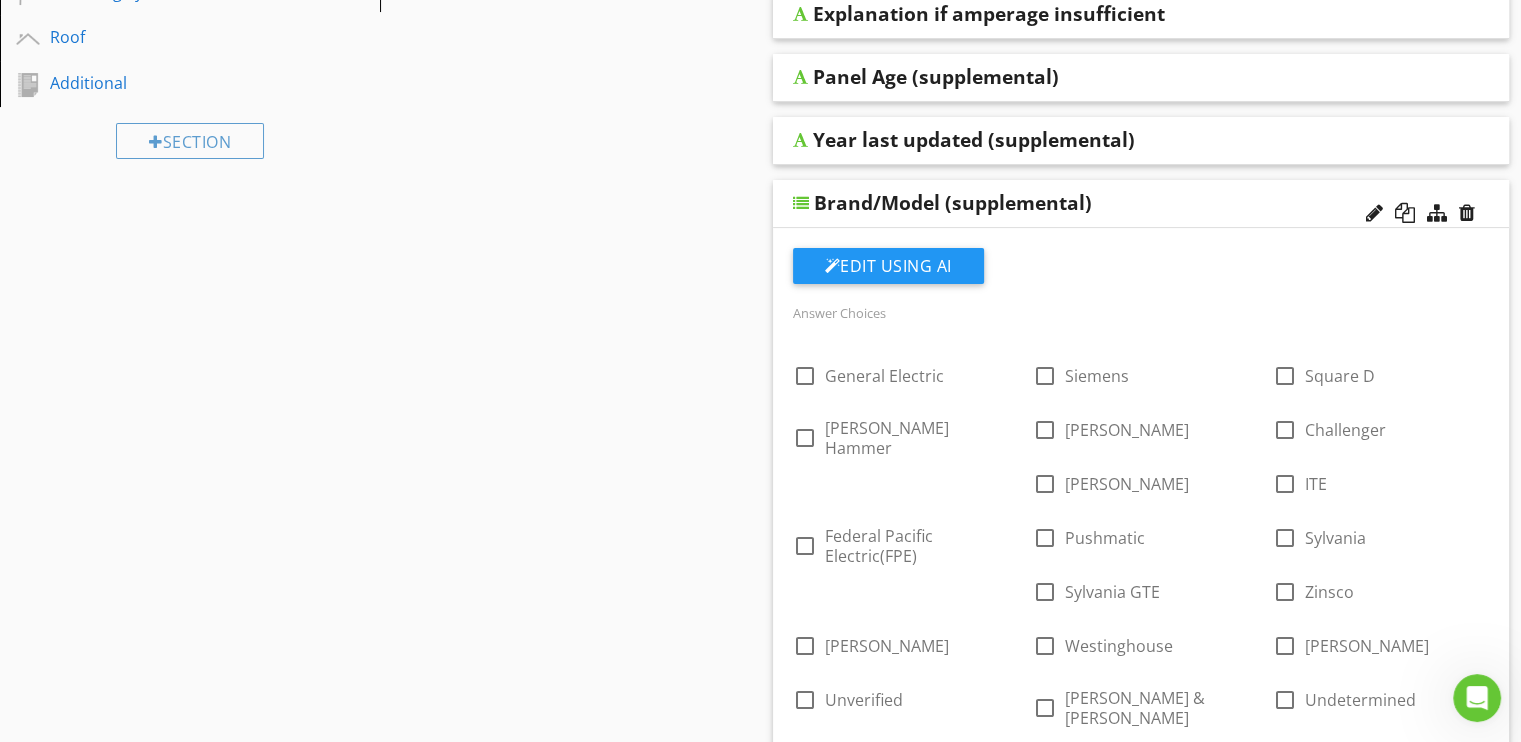 scroll, scrollTop: 500, scrollLeft: 0, axis: vertical 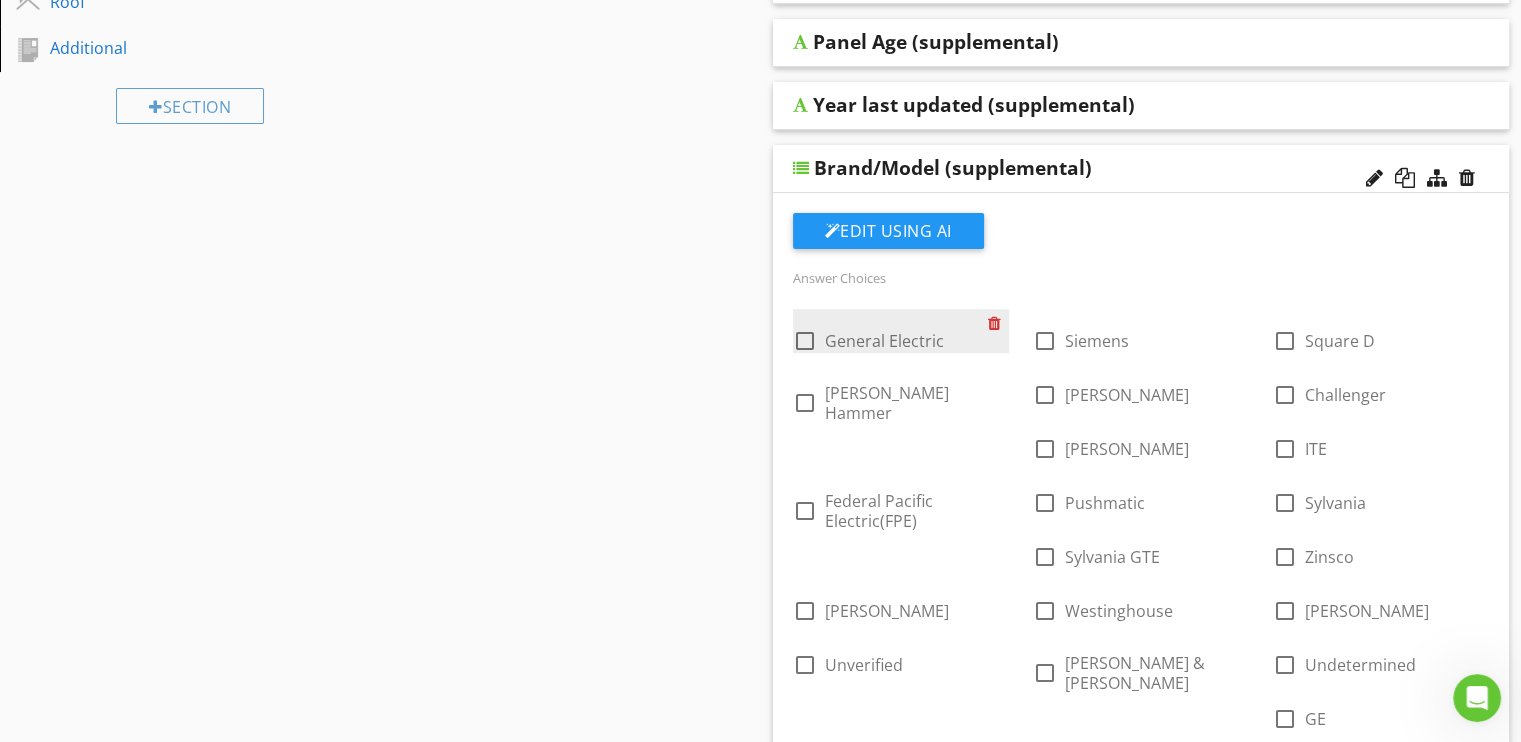 click at bounding box center (998, 323) 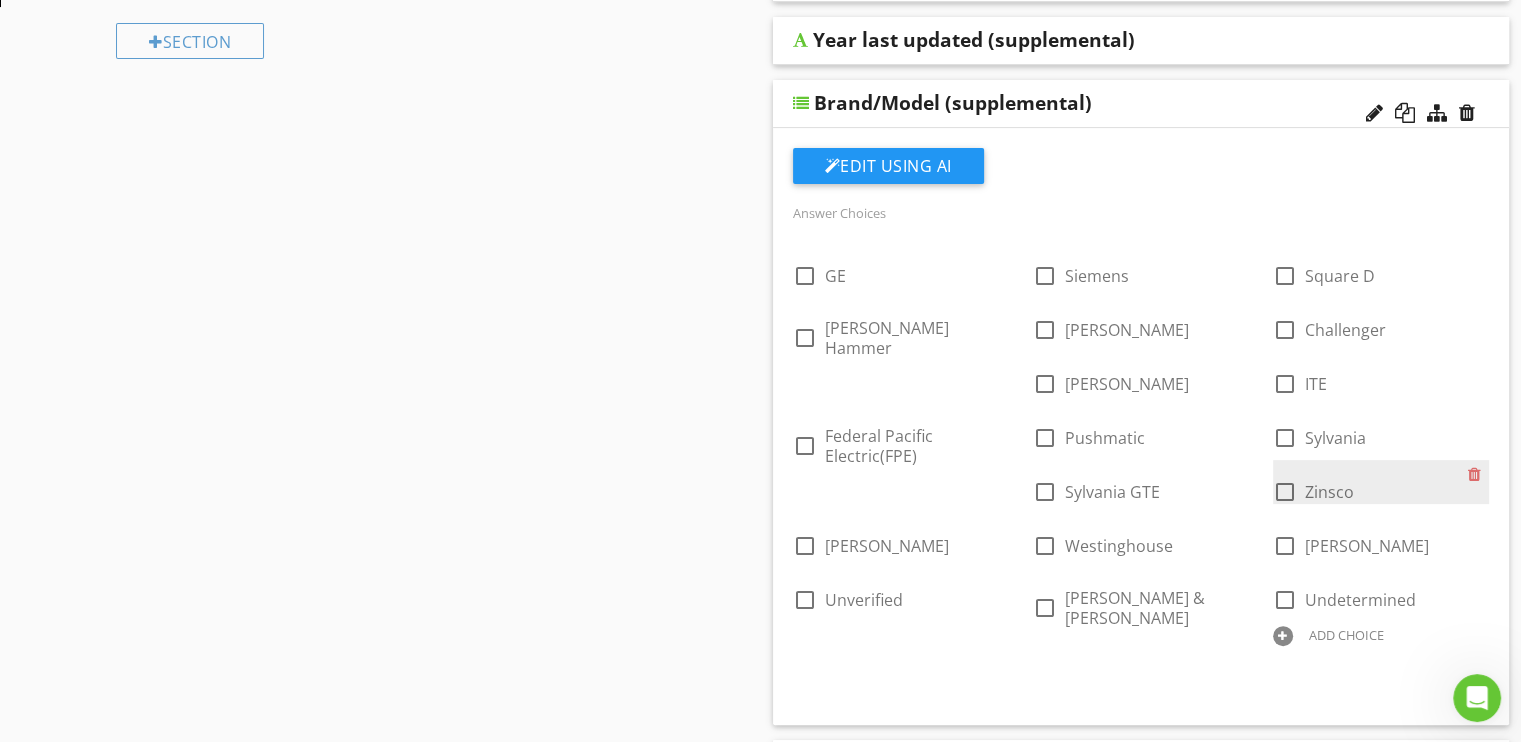 scroll, scrollTop: 600, scrollLeft: 0, axis: vertical 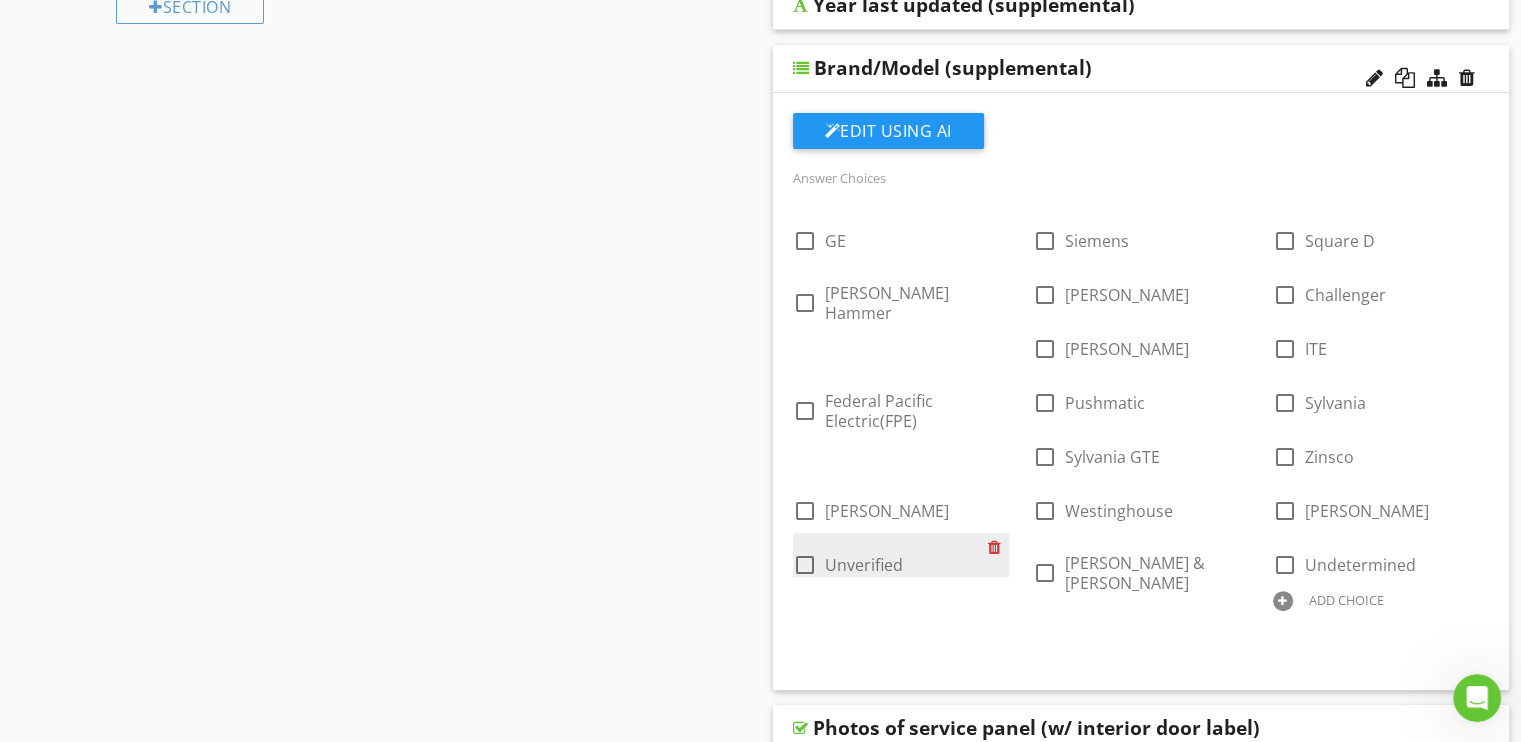click at bounding box center (998, 547) 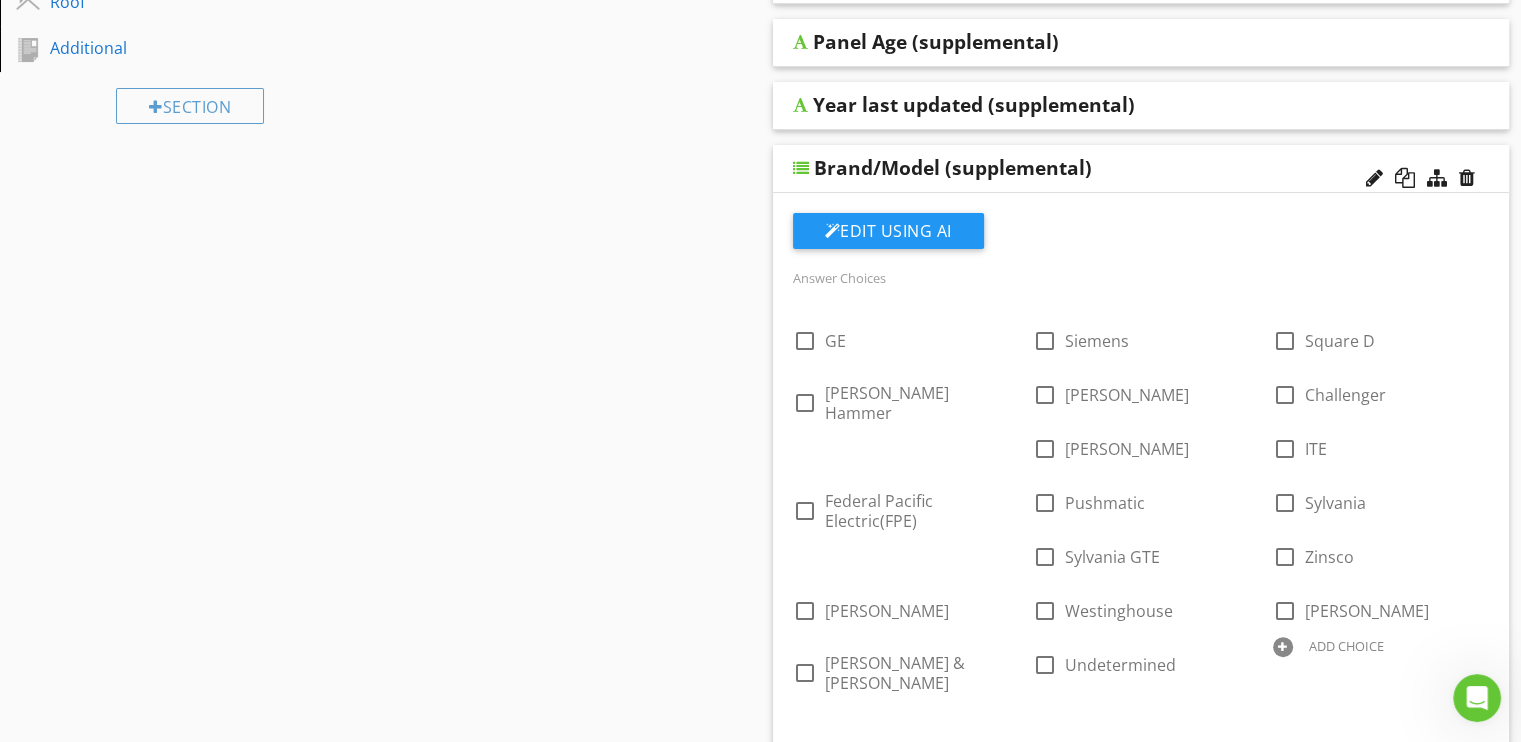 scroll, scrollTop: 100, scrollLeft: 0, axis: vertical 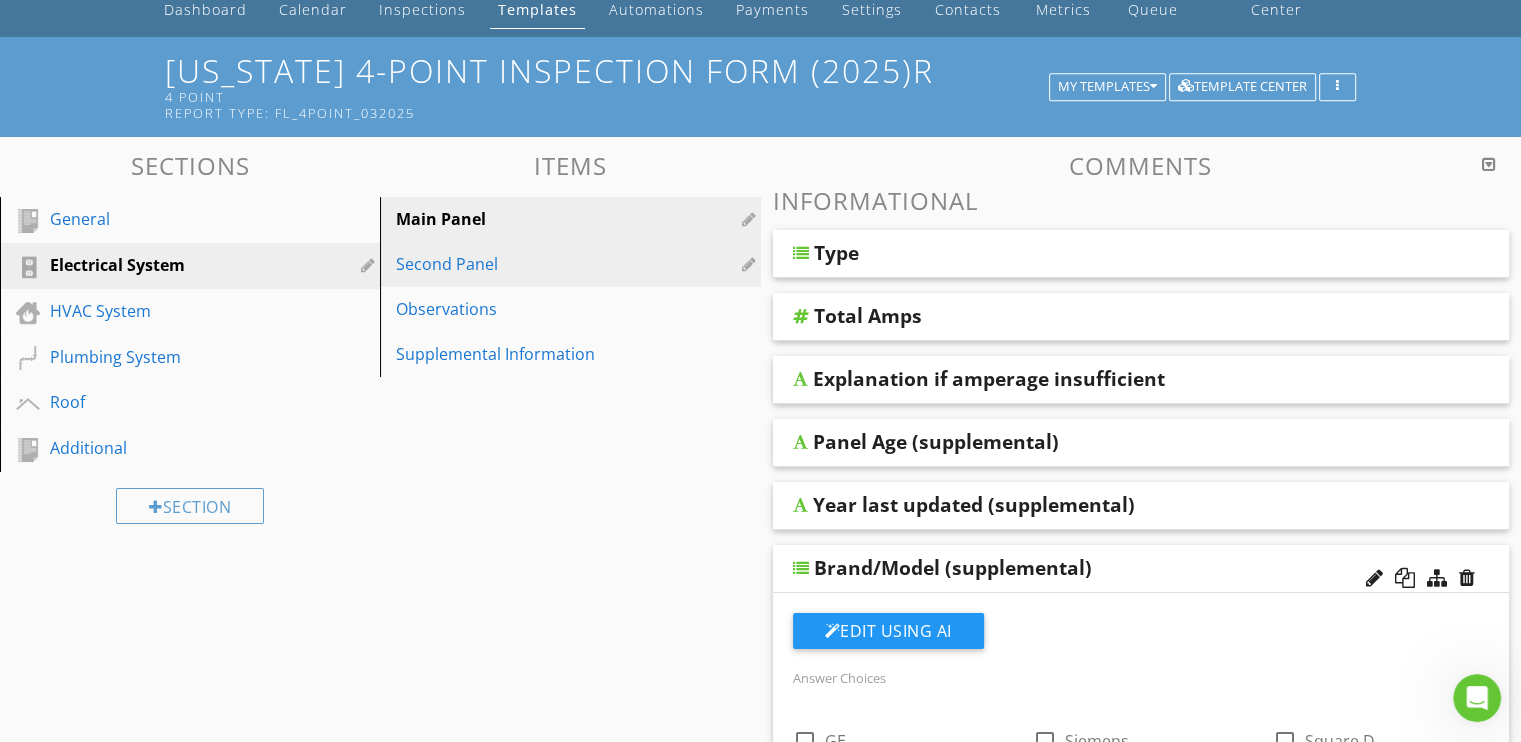 click on "Second Panel" at bounding box center [535, 264] 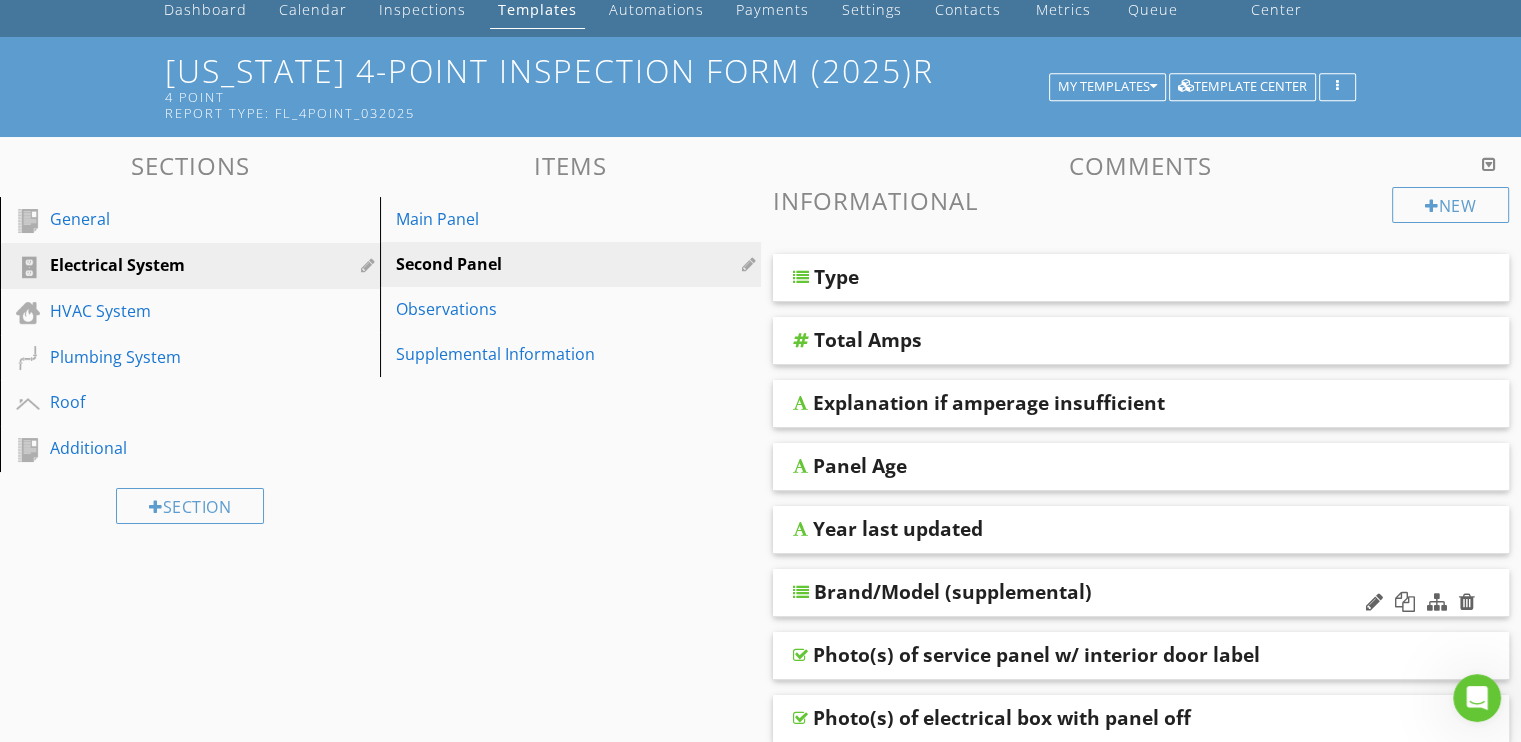 click at bounding box center [801, 592] 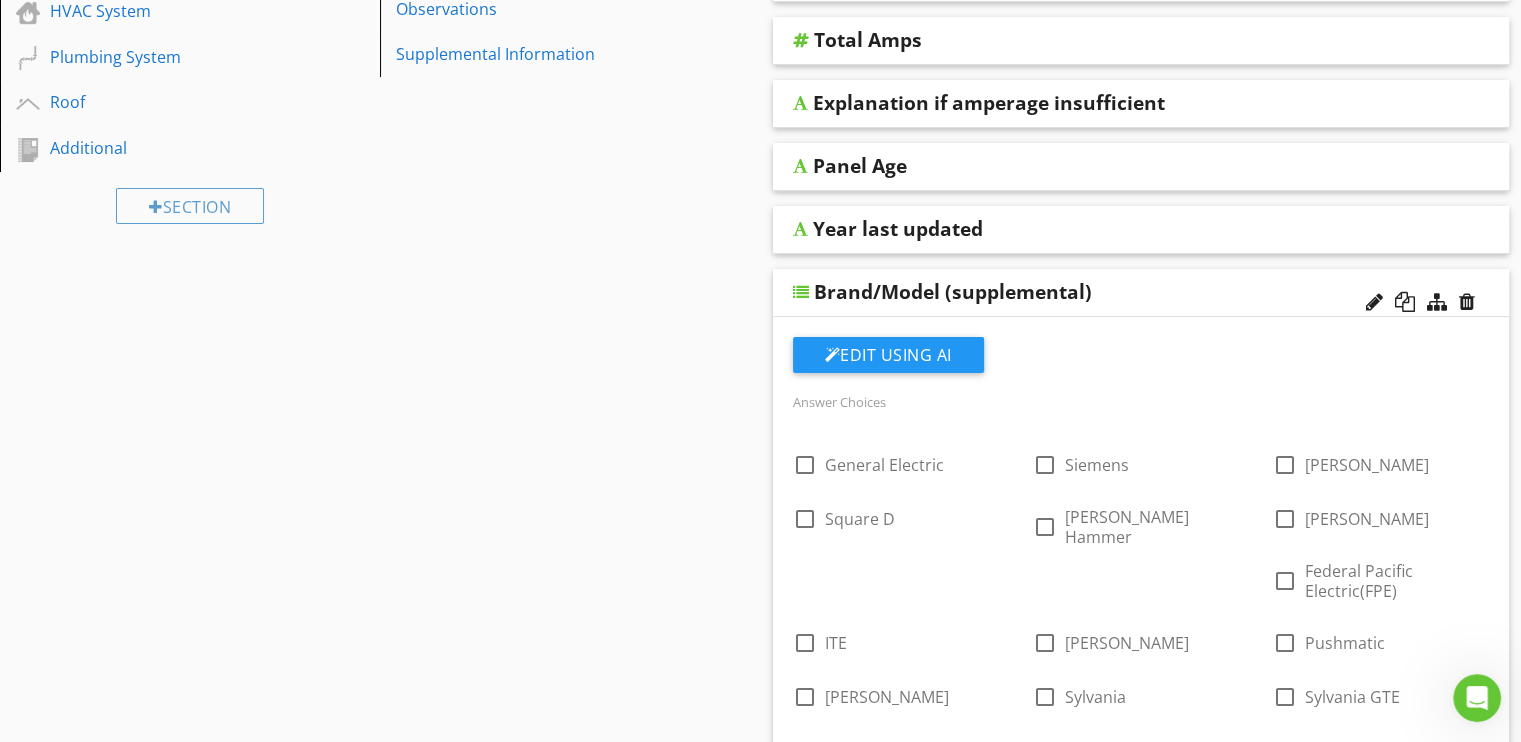 scroll, scrollTop: 500, scrollLeft: 0, axis: vertical 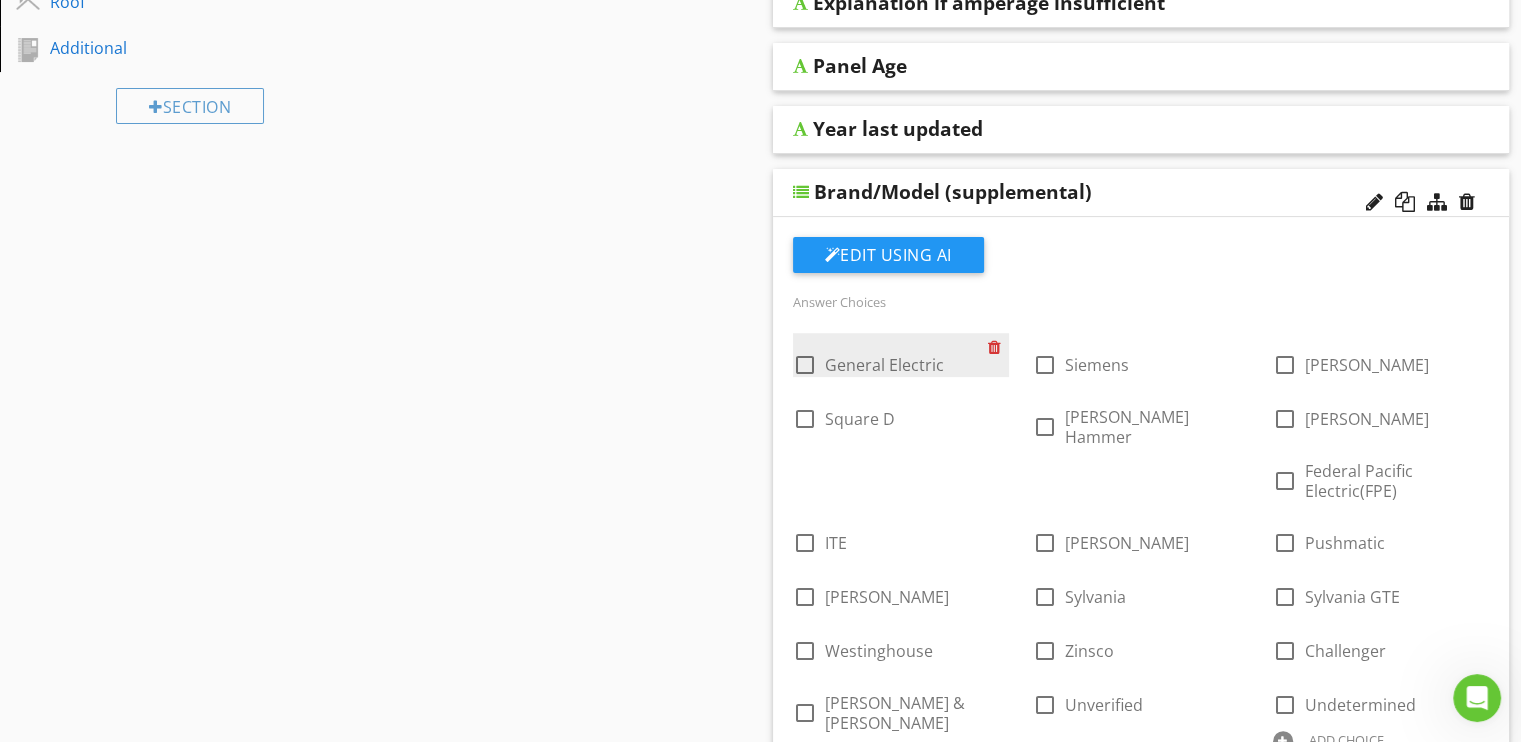 click at bounding box center (998, 347) 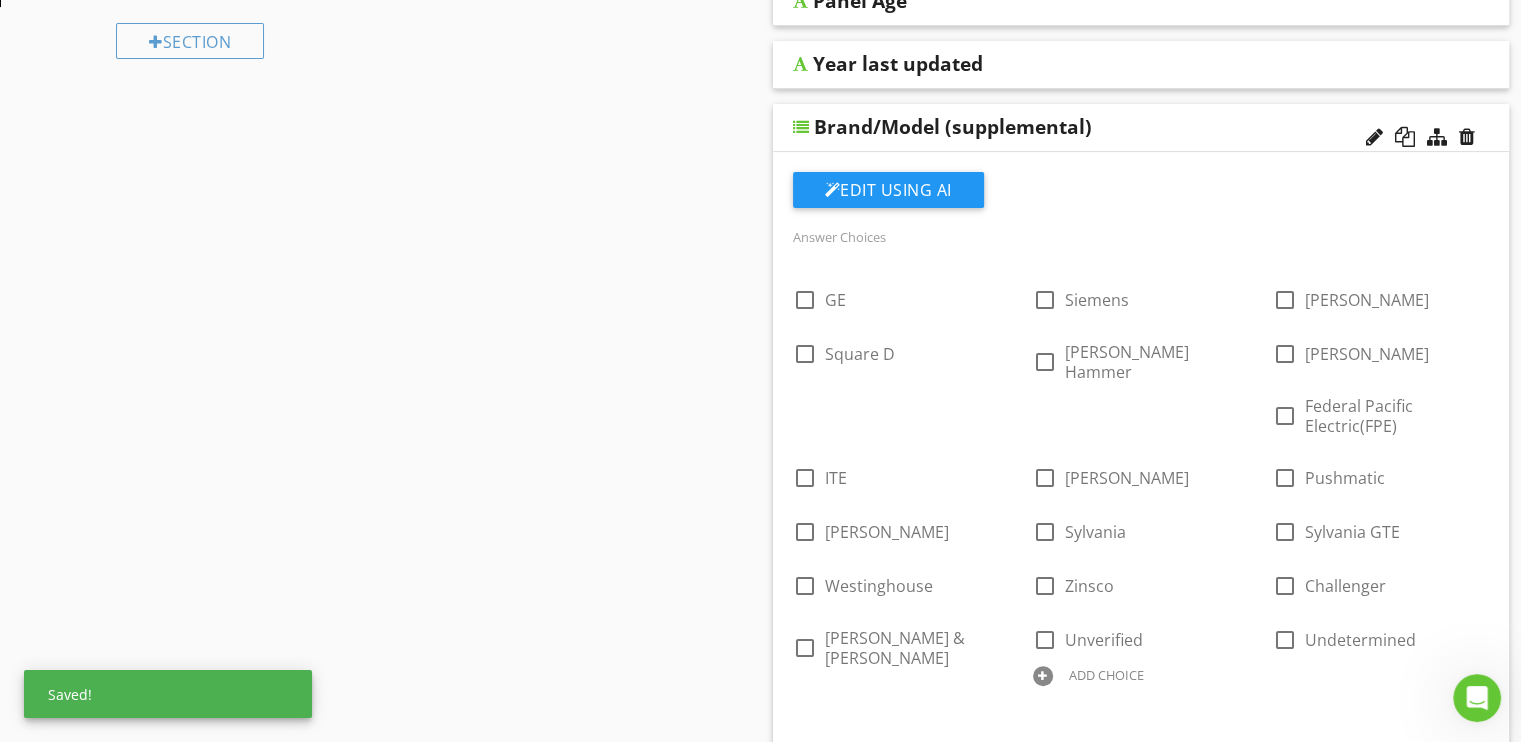 scroll, scrollTop: 600, scrollLeft: 0, axis: vertical 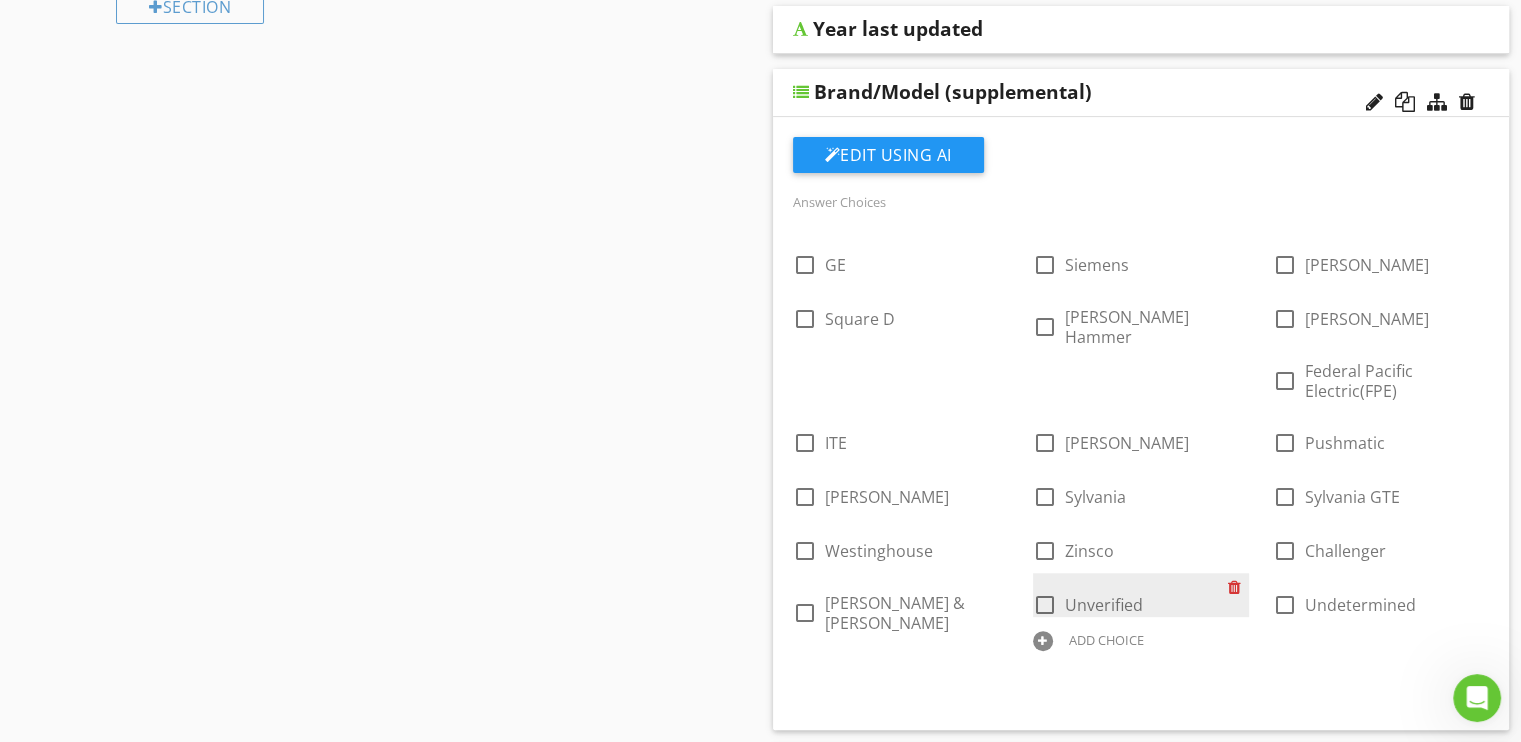 click at bounding box center (1238, 587) 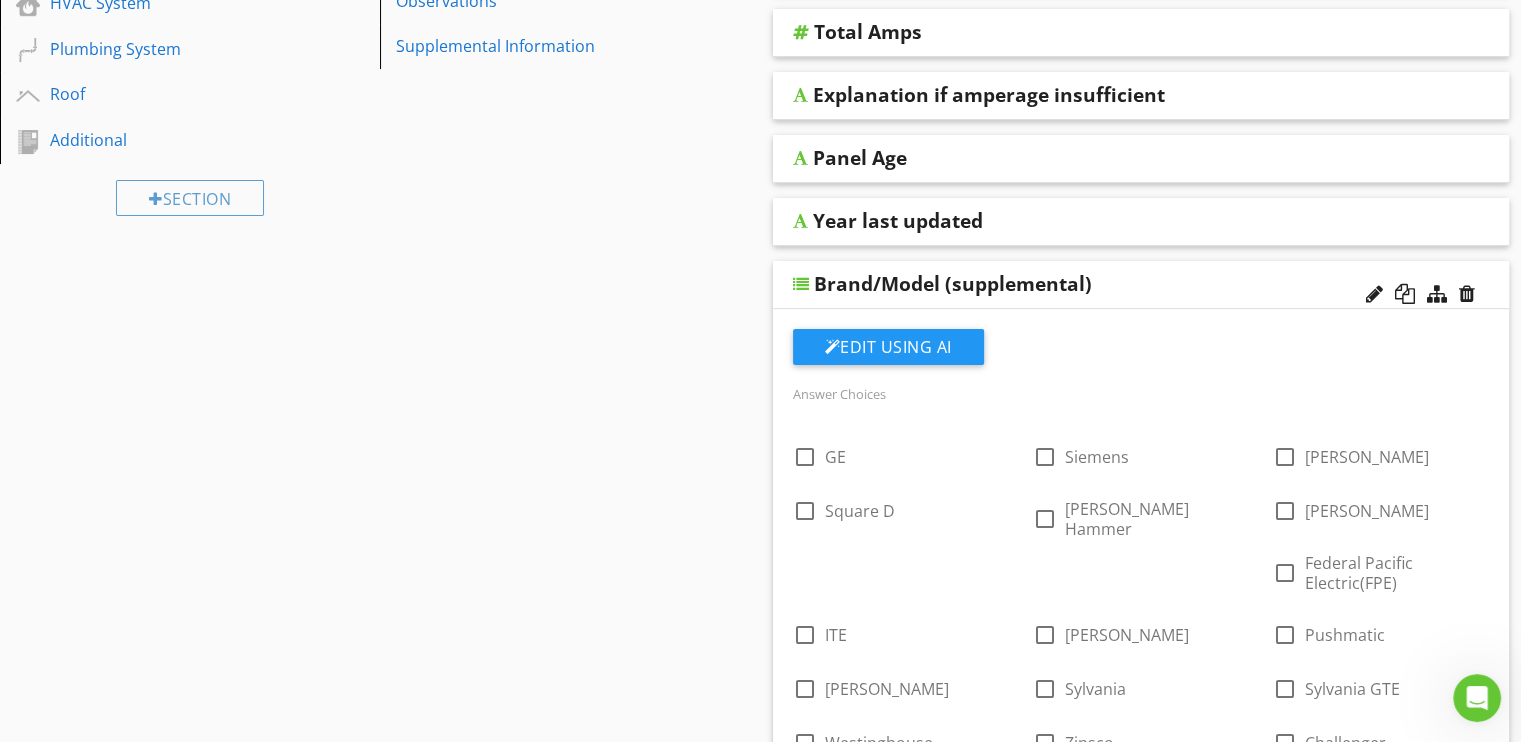 scroll, scrollTop: 200, scrollLeft: 0, axis: vertical 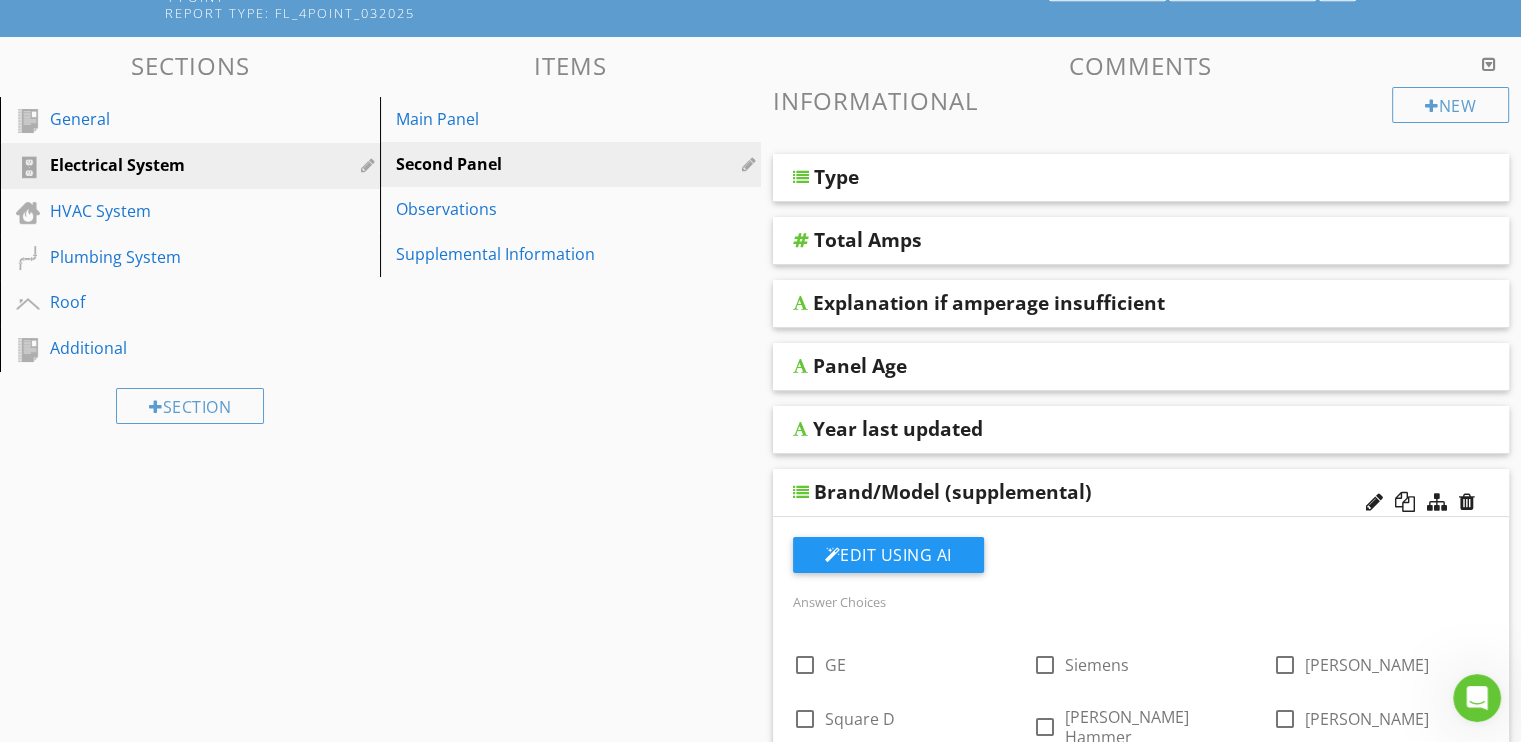 click at bounding box center [801, 492] 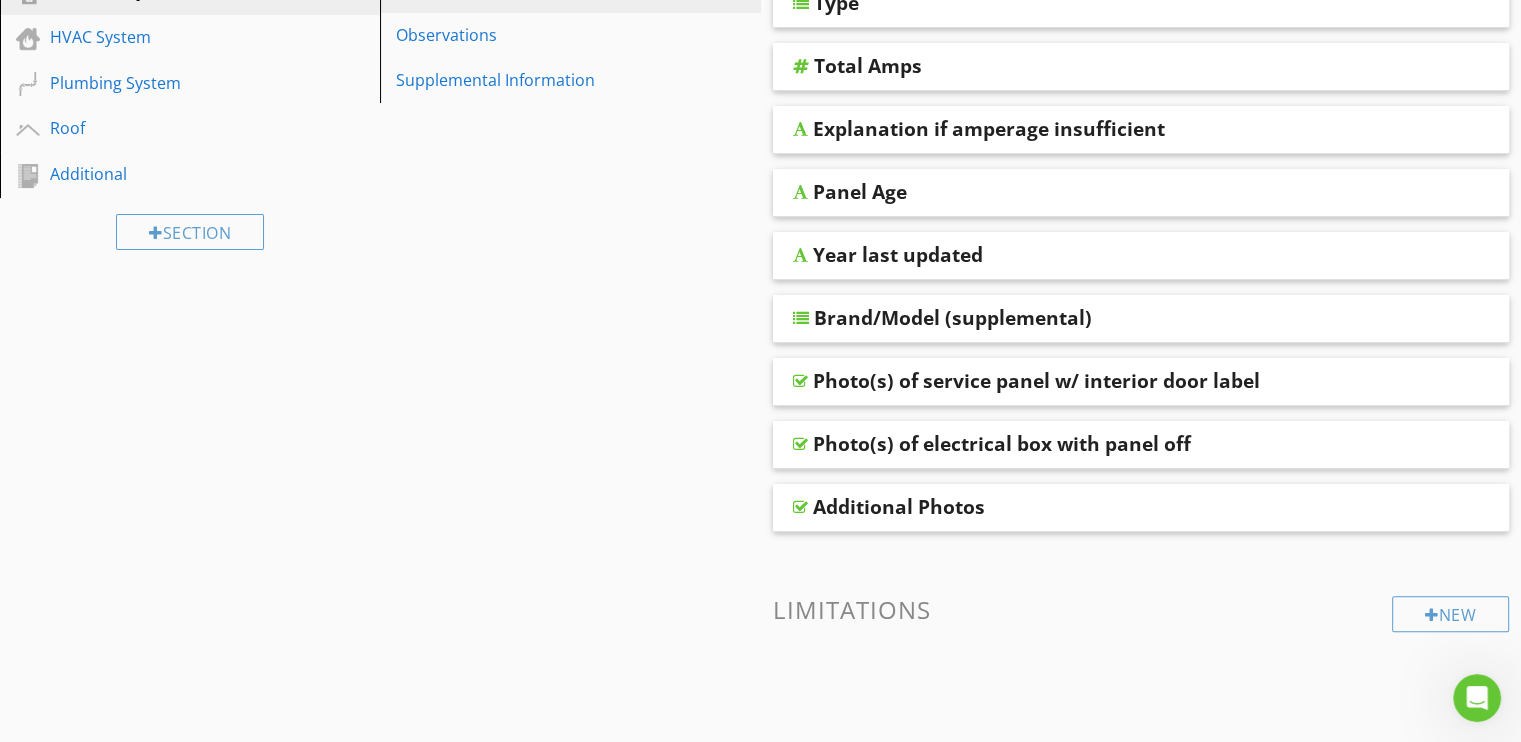 scroll, scrollTop: 261, scrollLeft: 0, axis: vertical 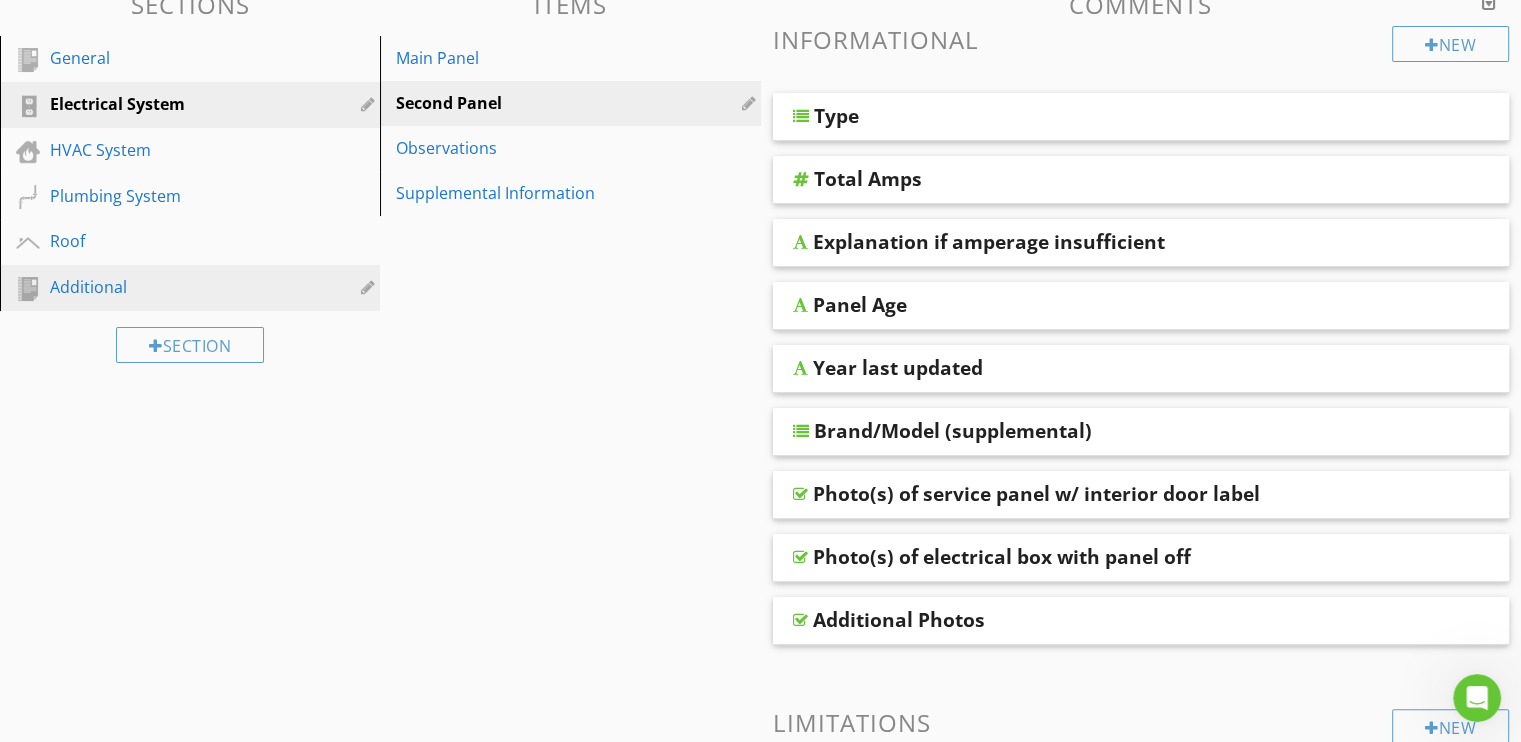 click on "Additional" at bounding box center [167, 287] 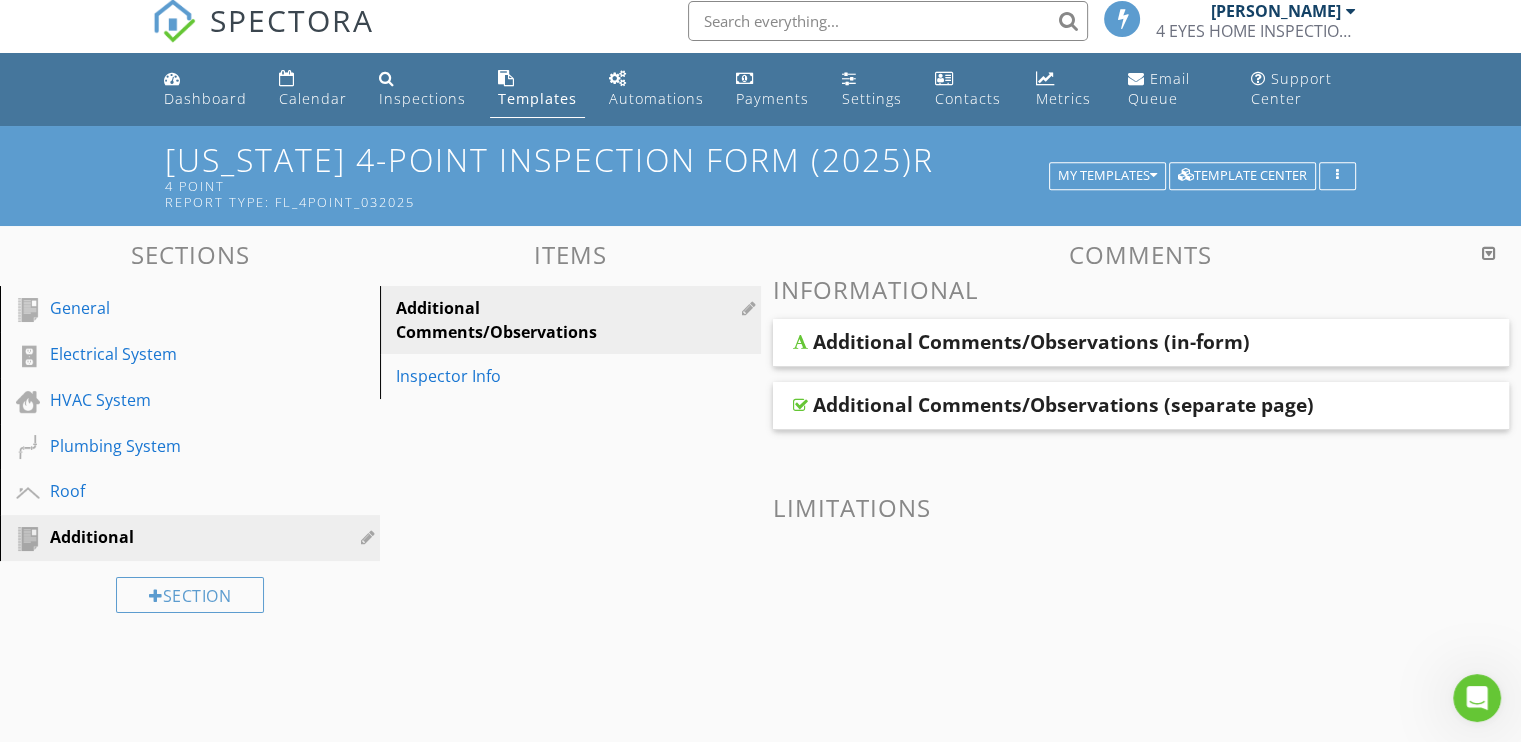 scroll, scrollTop: 0, scrollLeft: 0, axis: both 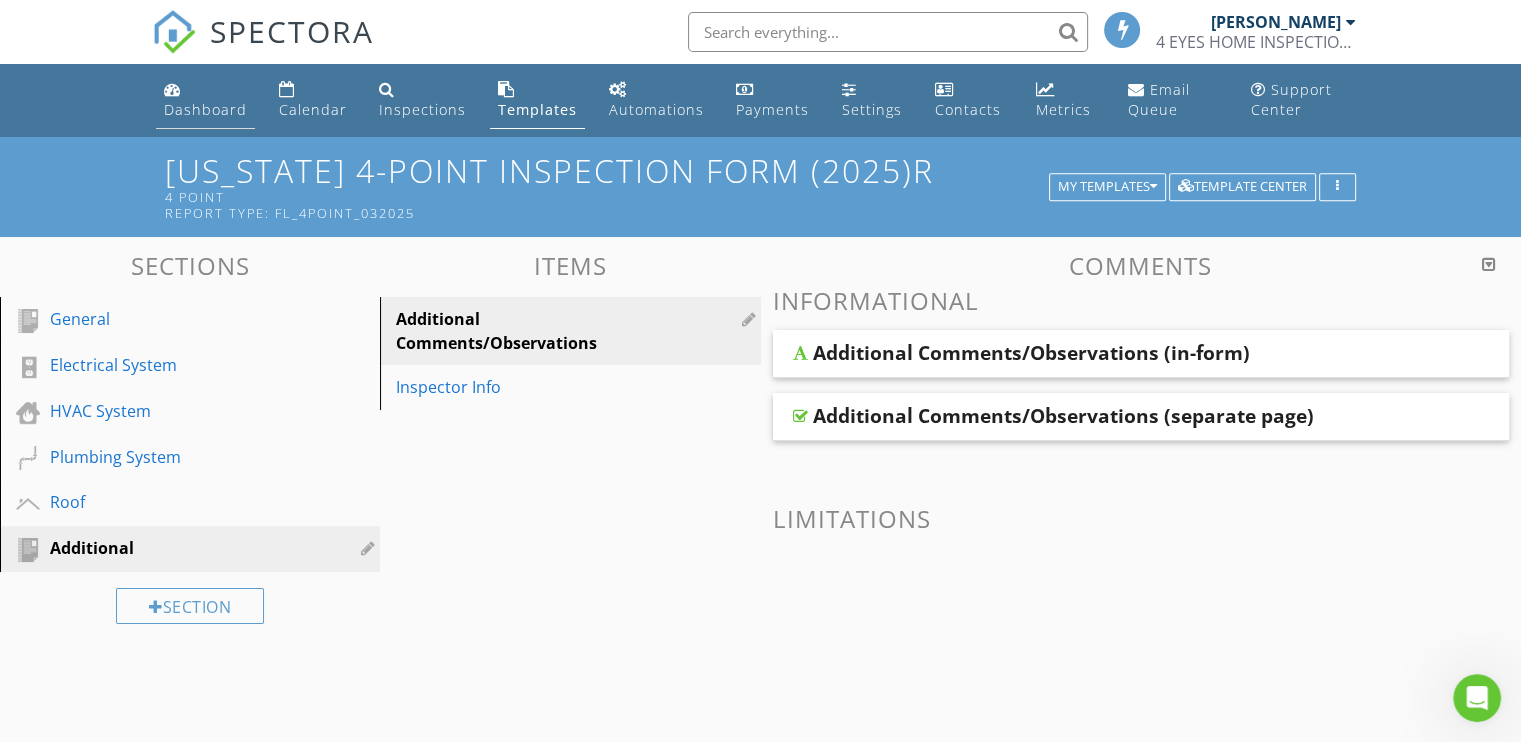 click on "Dashboard" at bounding box center (205, 109) 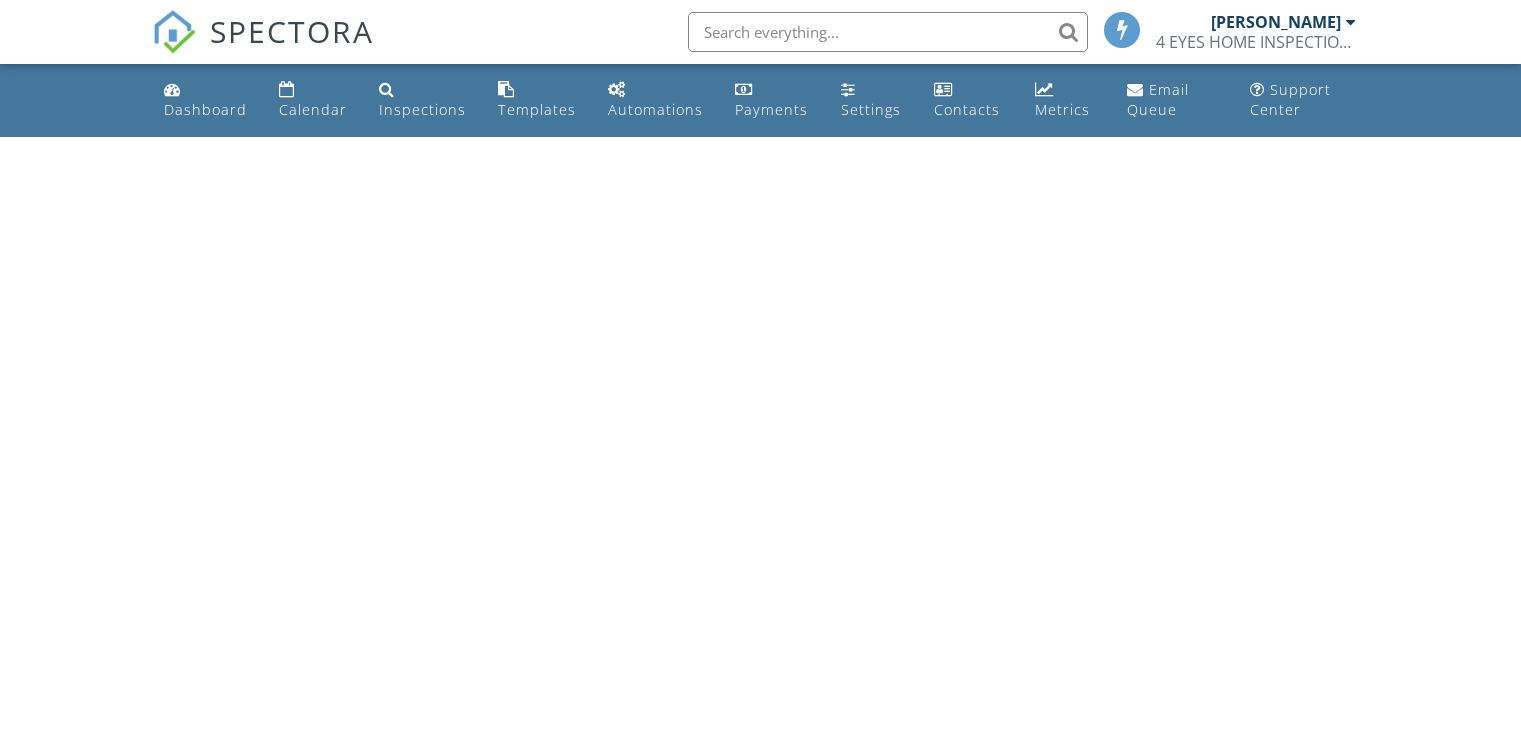 scroll, scrollTop: 0, scrollLeft: 0, axis: both 